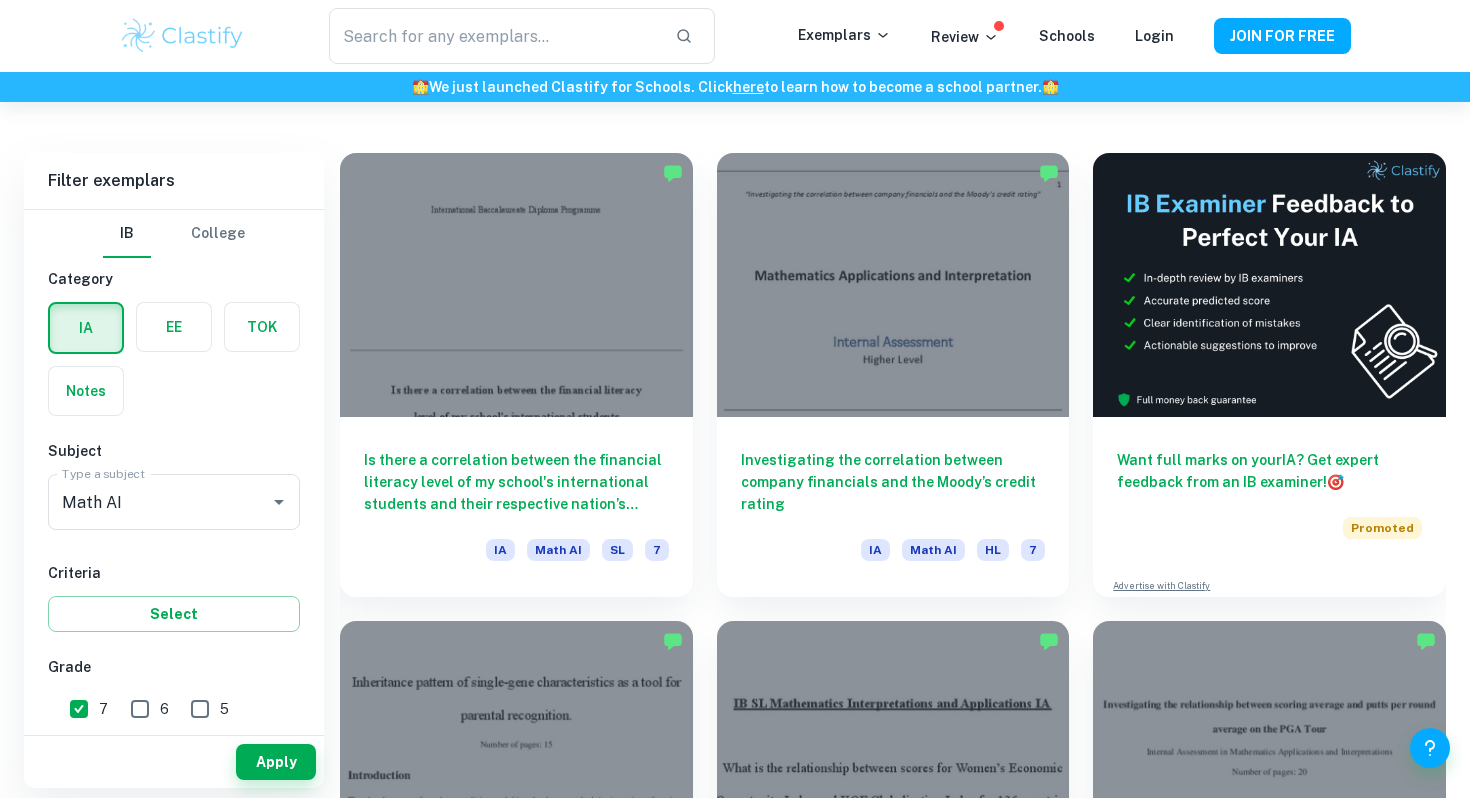 scroll, scrollTop: 526, scrollLeft: 0, axis: vertical 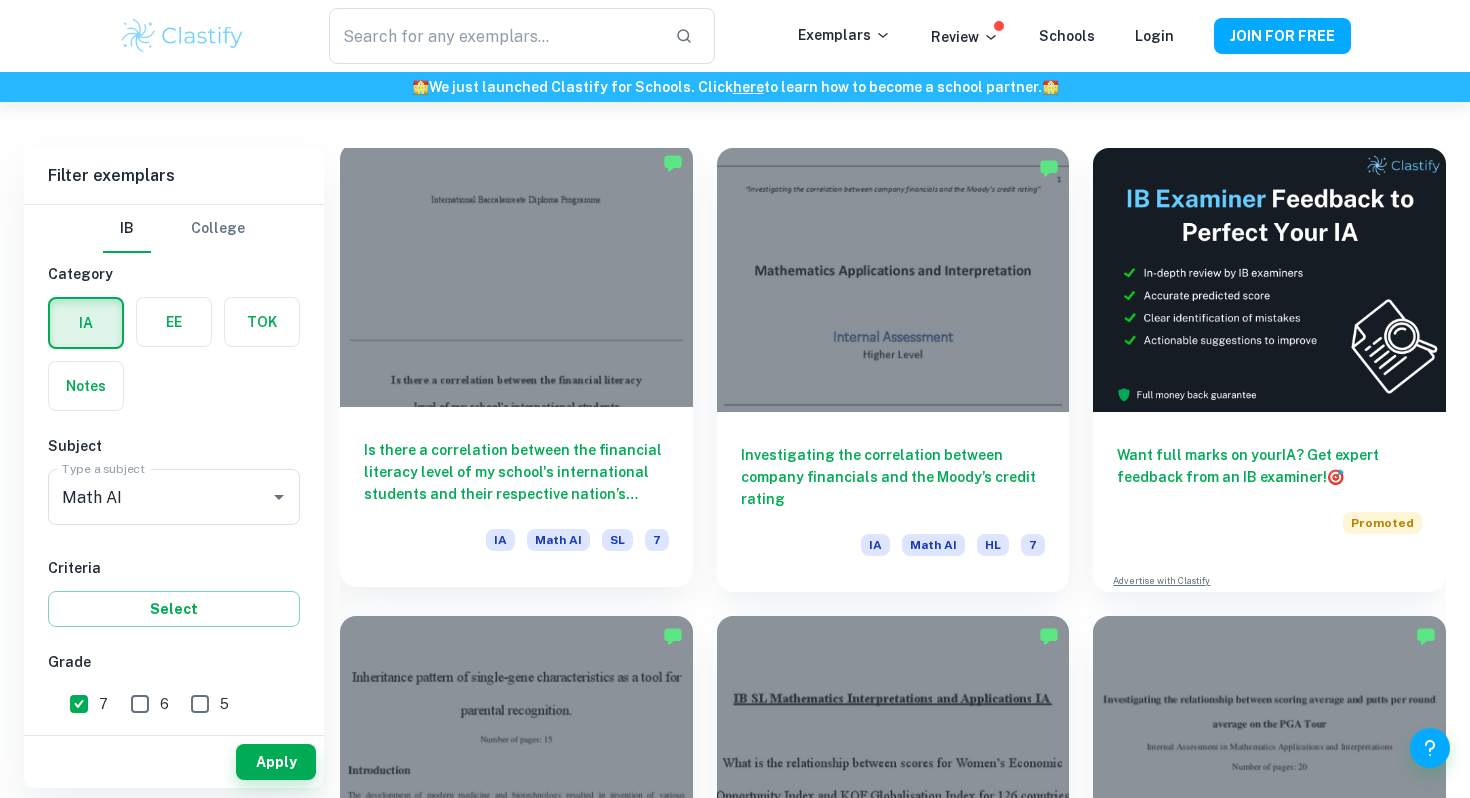click on "Is there a correlation between the financial literacy level of my school's international students and their respective nation’s Human Development Index?" at bounding box center [516, 472] 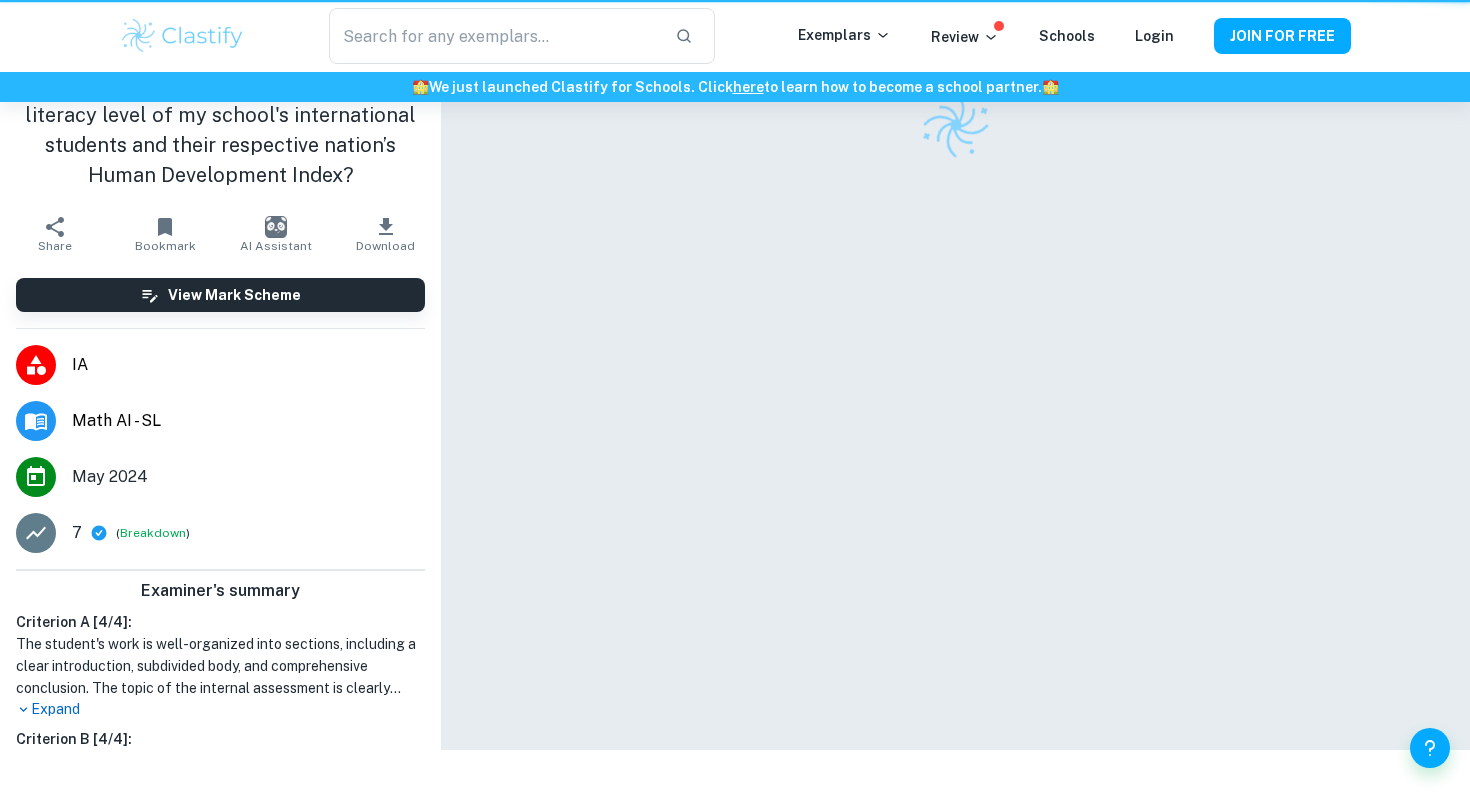 scroll, scrollTop: 0, scrollLeft: 0, axis: both 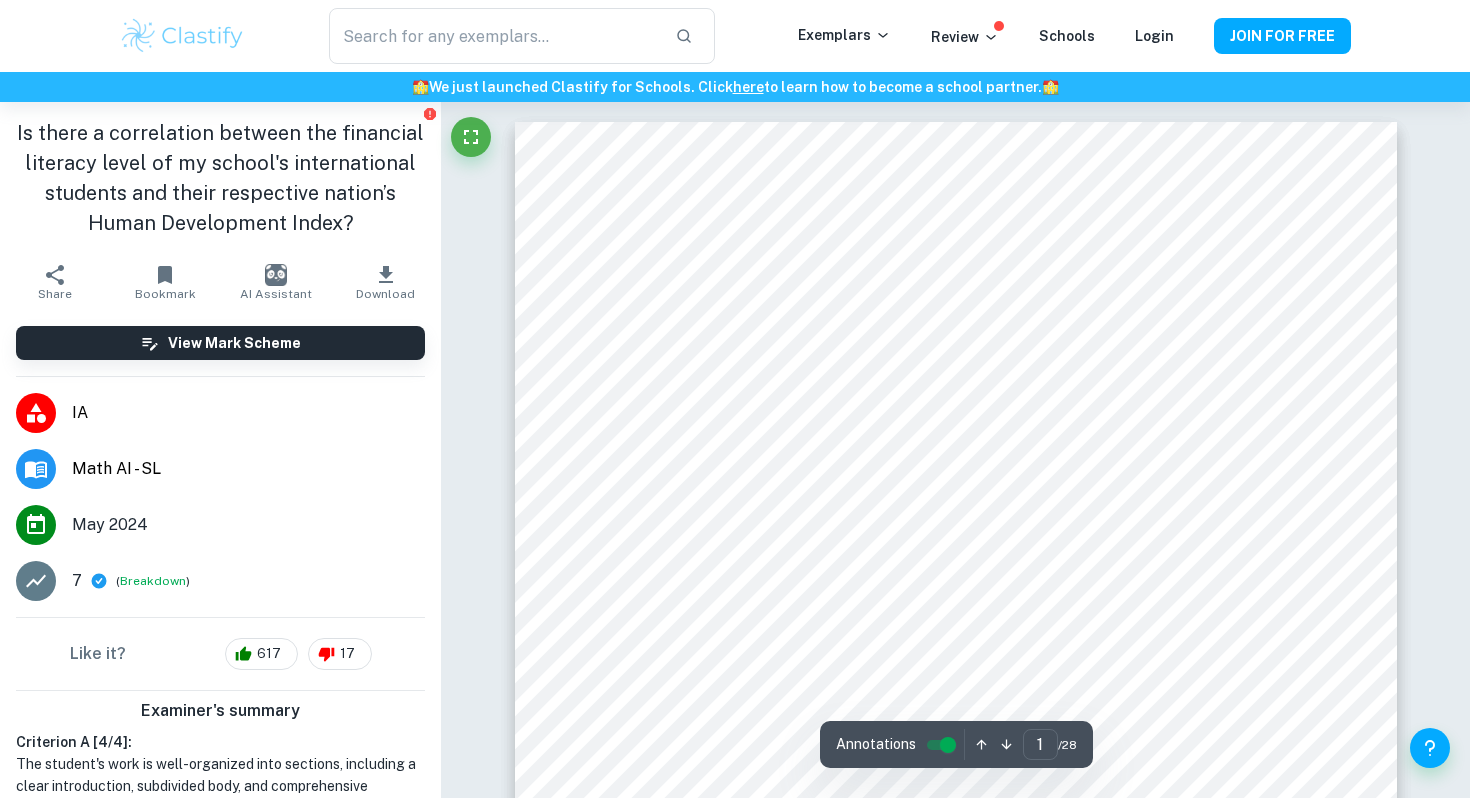click 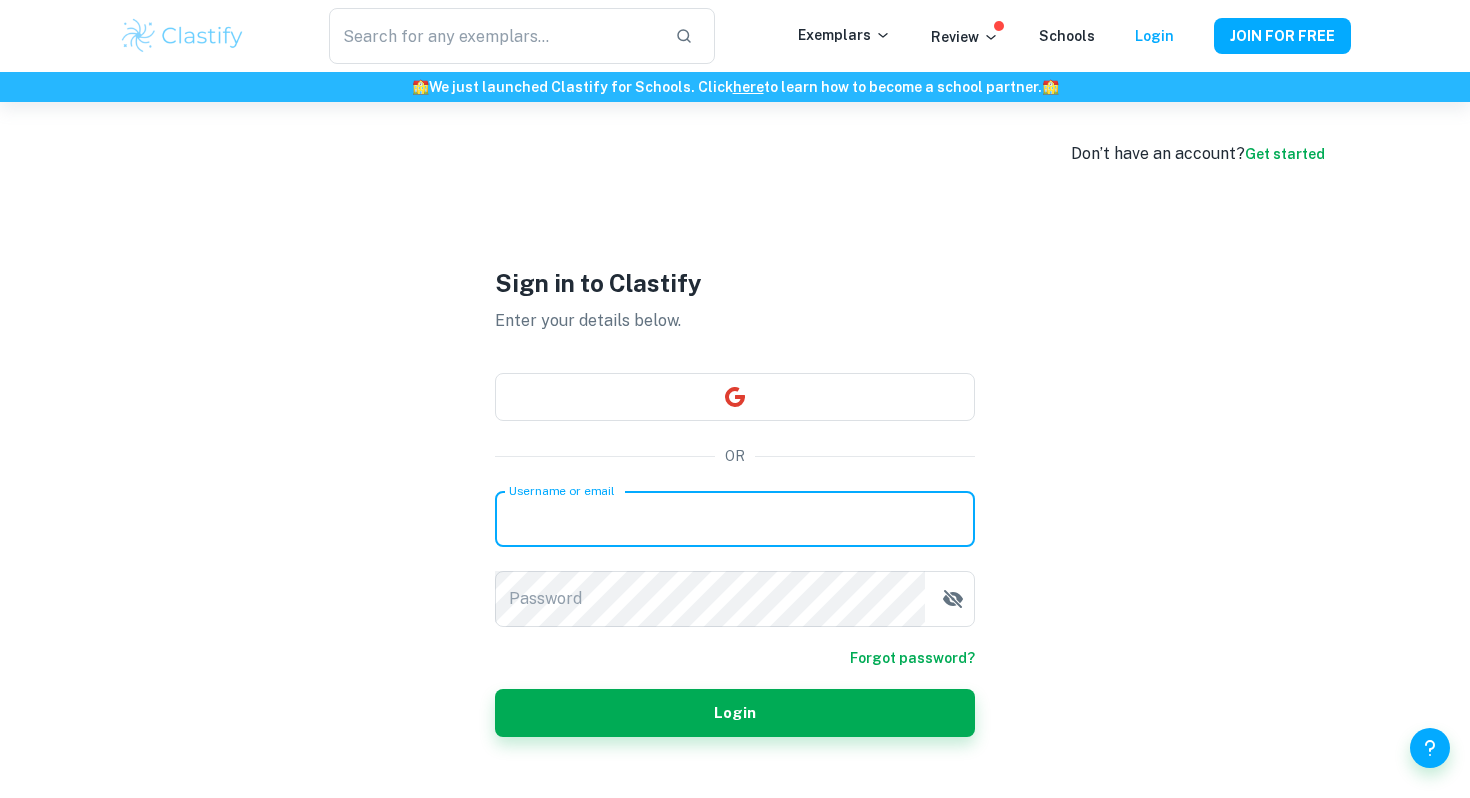 click on "Username or email" at bounding box center [735, 519] 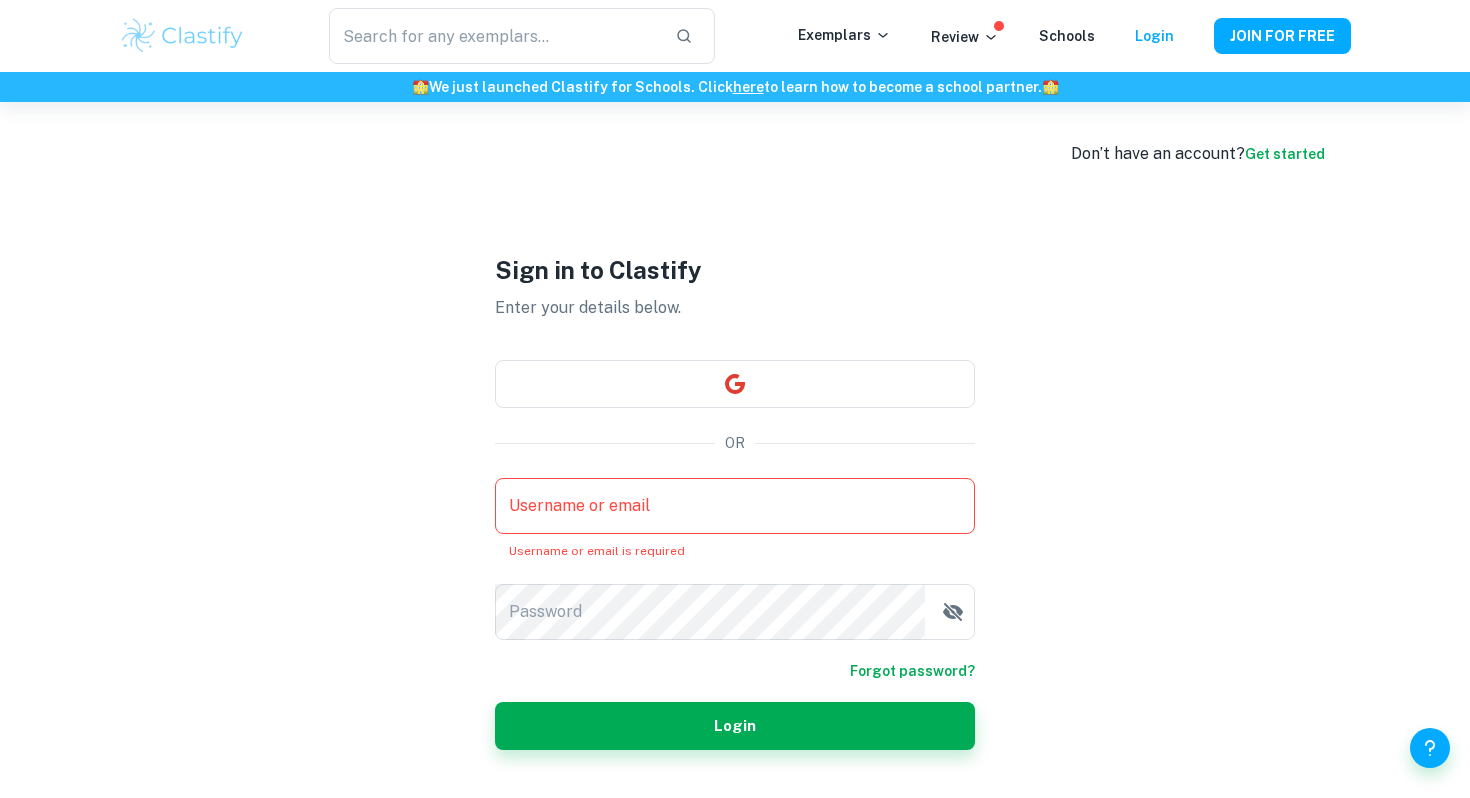 click on "Username or email" at bounding box center (735, 506) 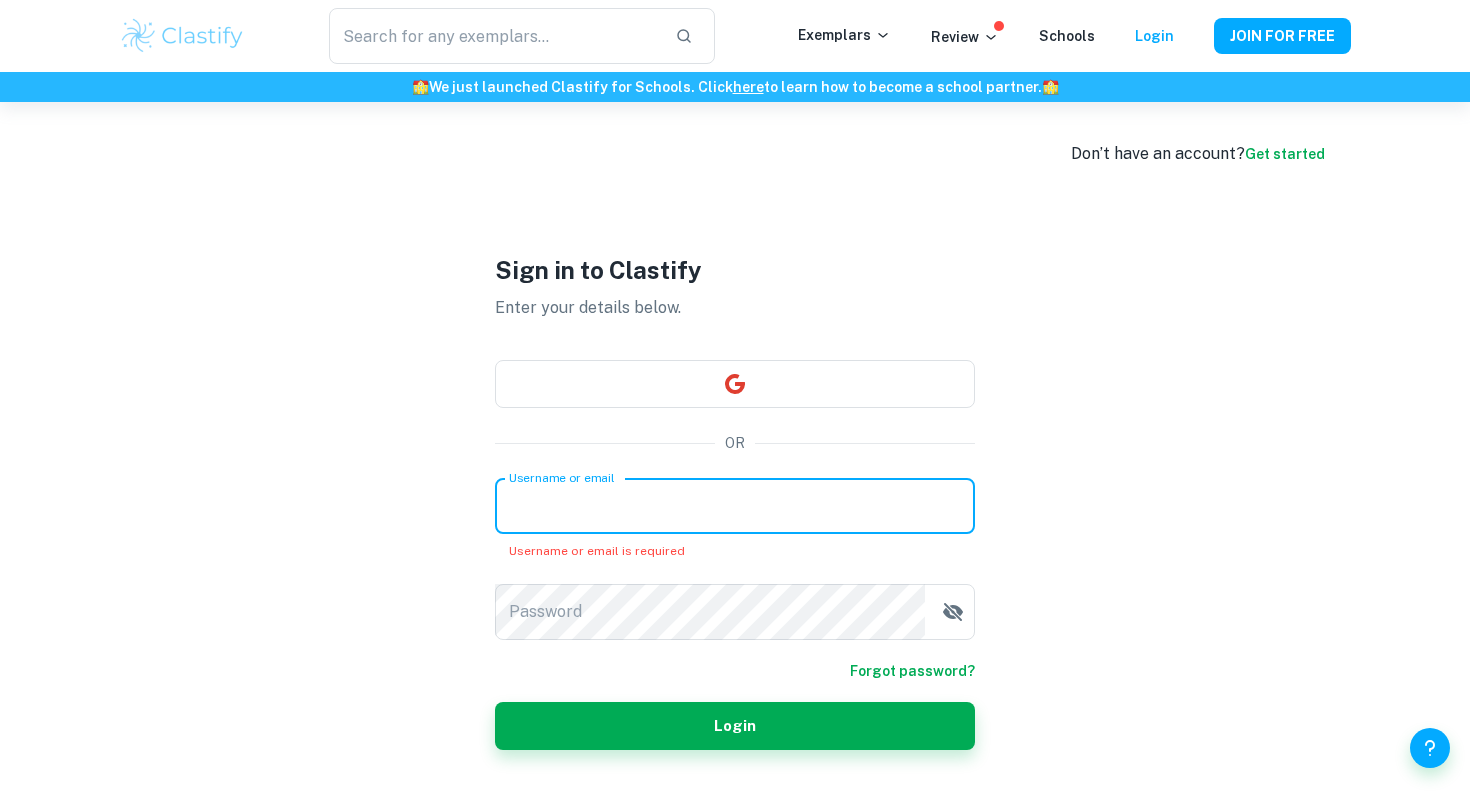 type on "maria.vargas.pigatto@gmail.com" 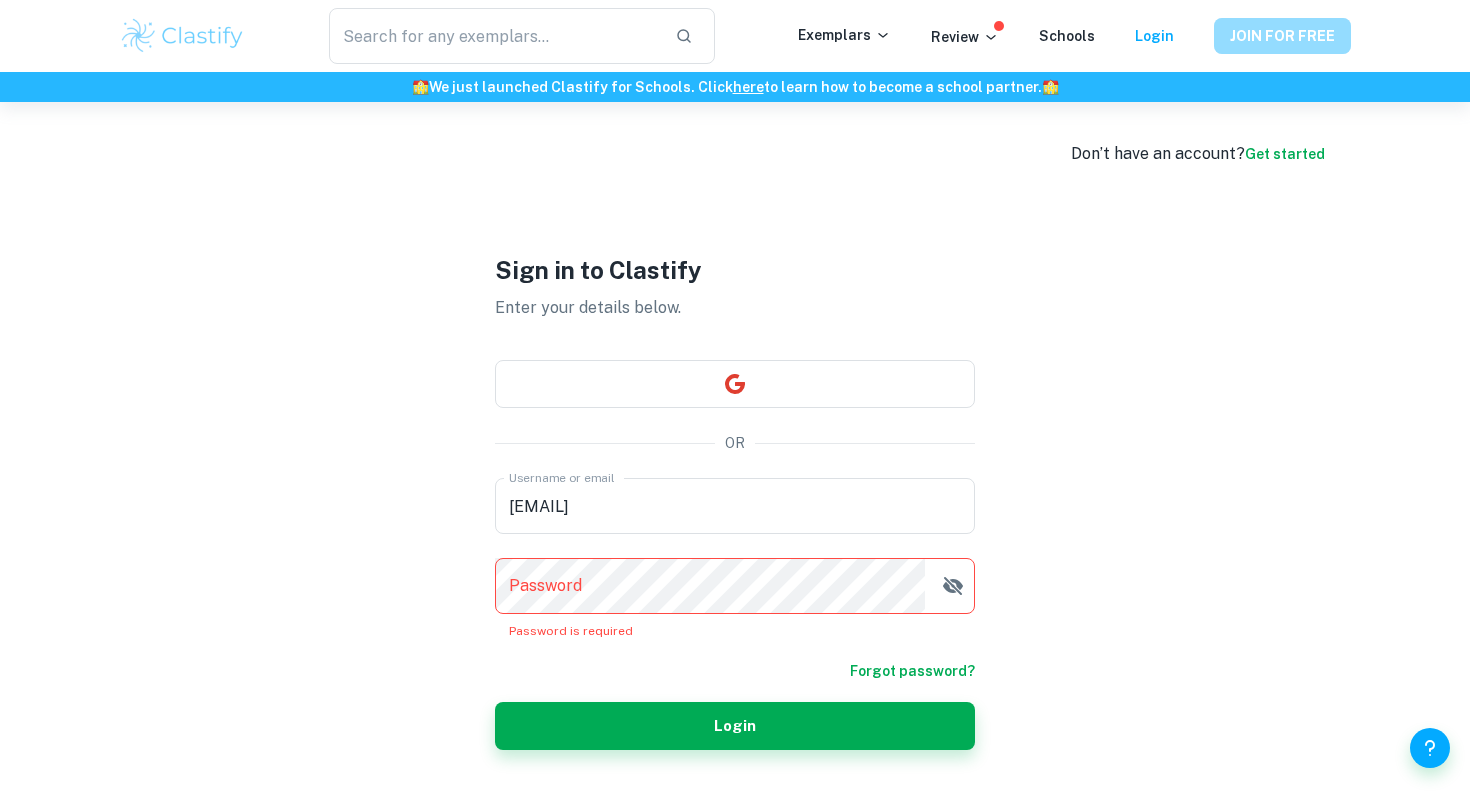 click on "JOIN FOR FREE" at bounding box center (1282, 36) 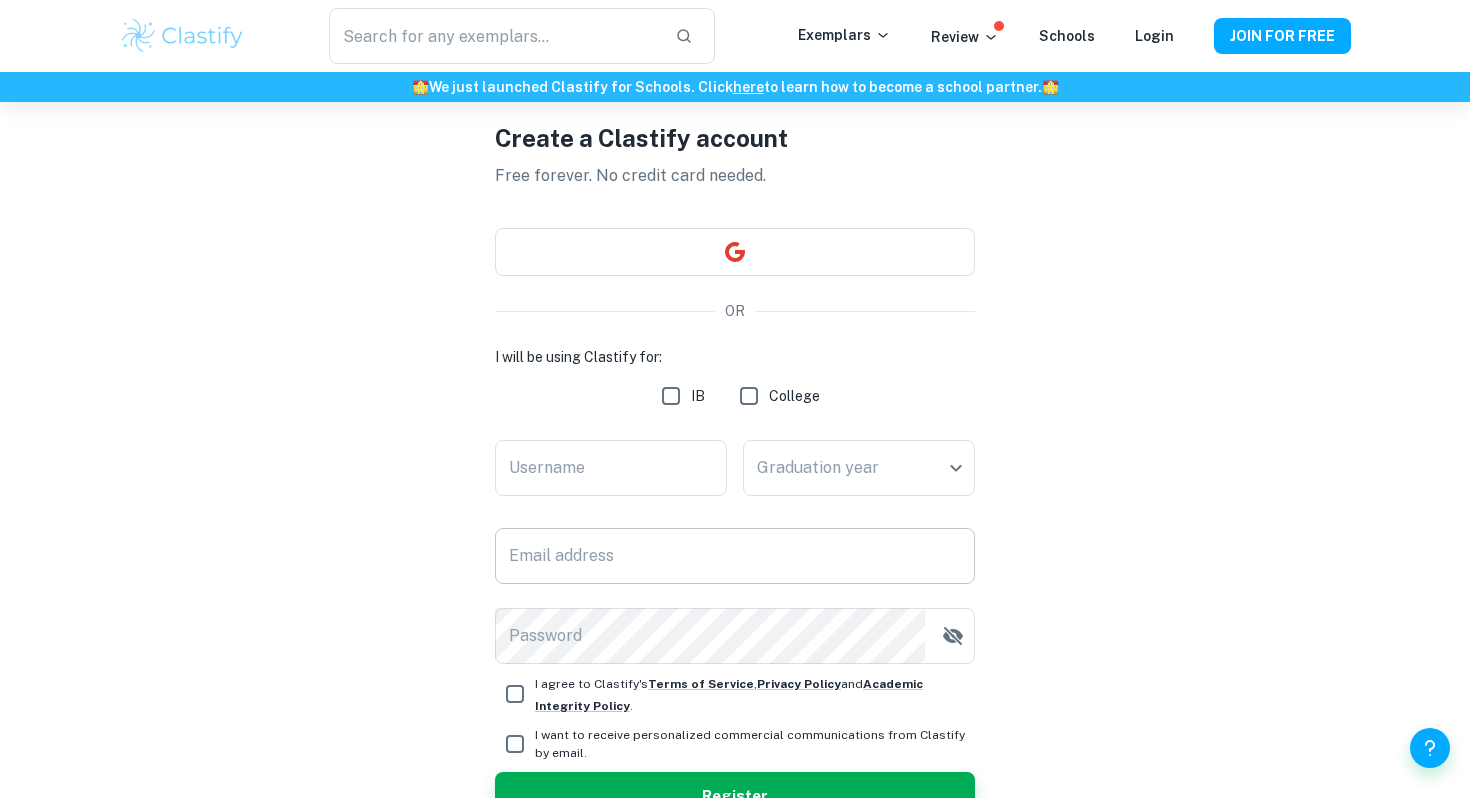 scroll, scrollTop: 86, scrollLeft: 0, axis: vertical 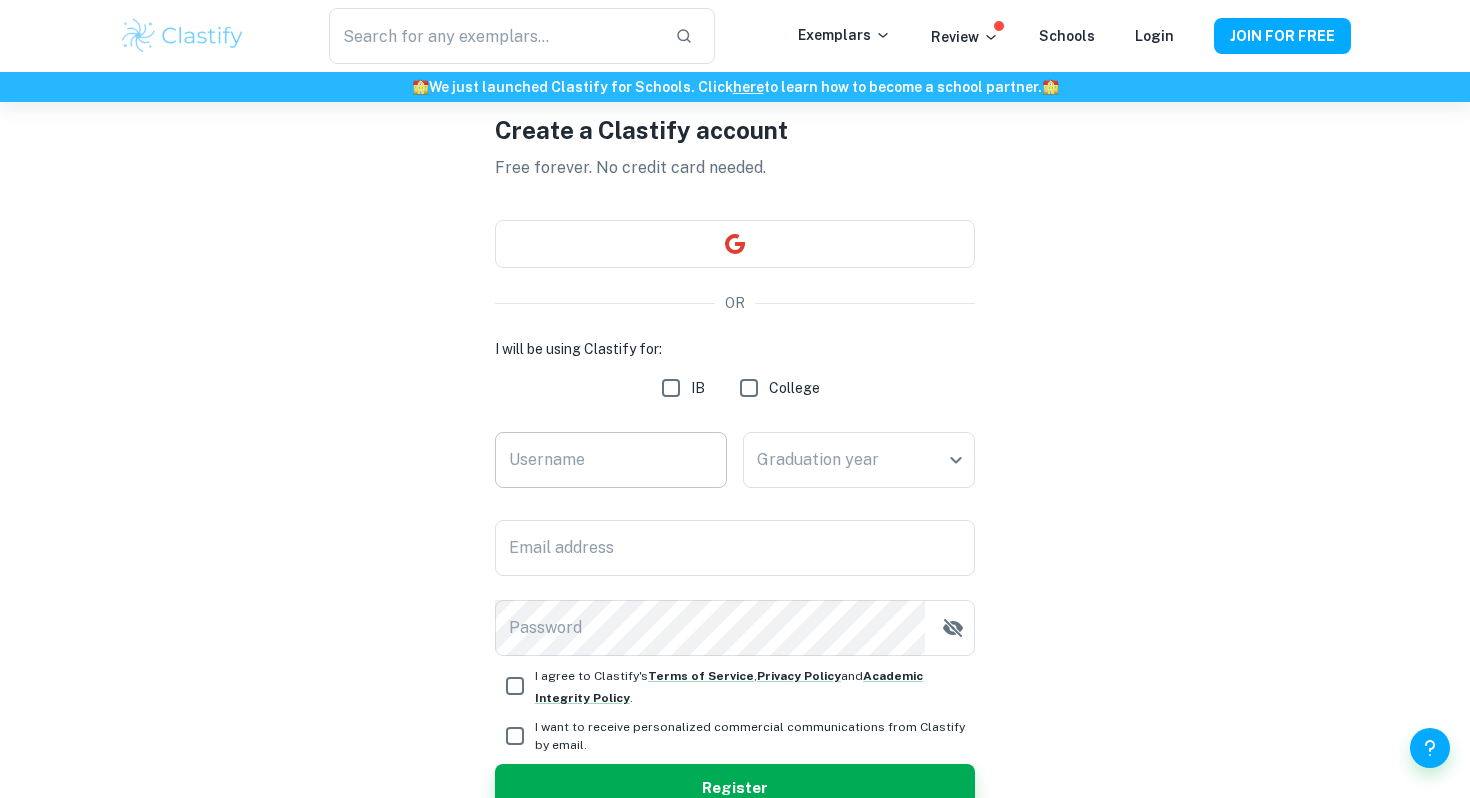 click on "Username" at bounding box center (611, 460) 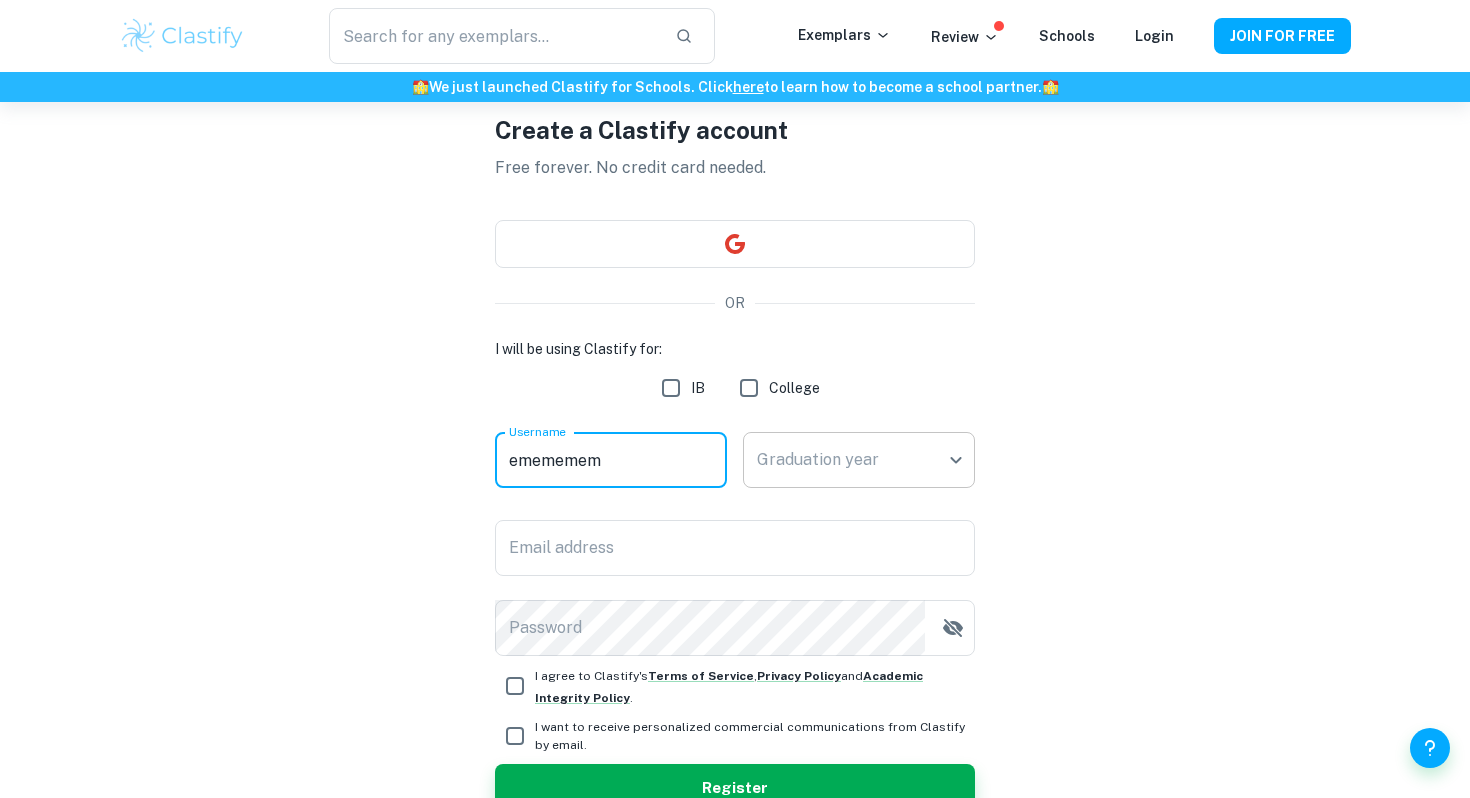 type on "emememem" 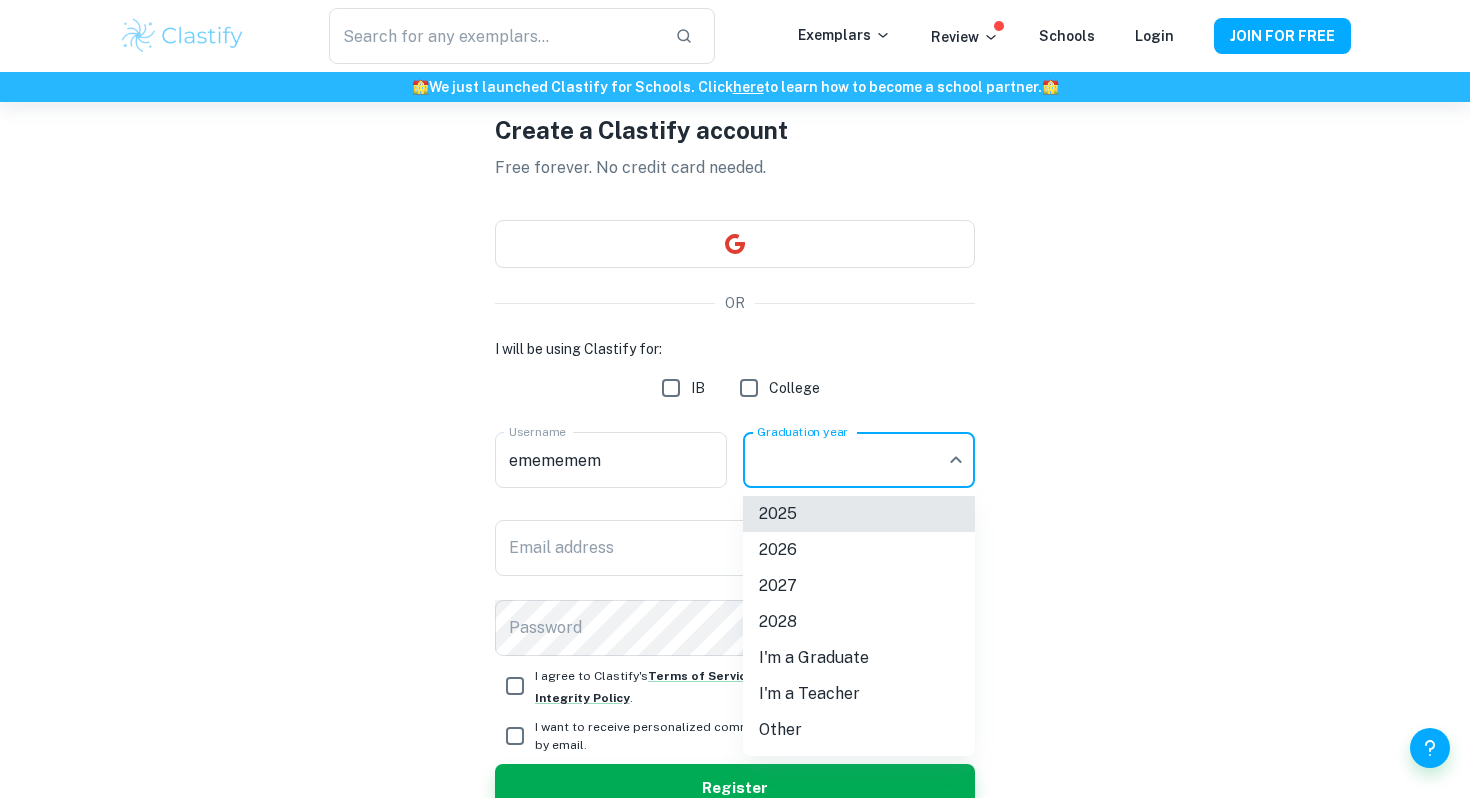 click on "2026" at bounding box center [859, 550] 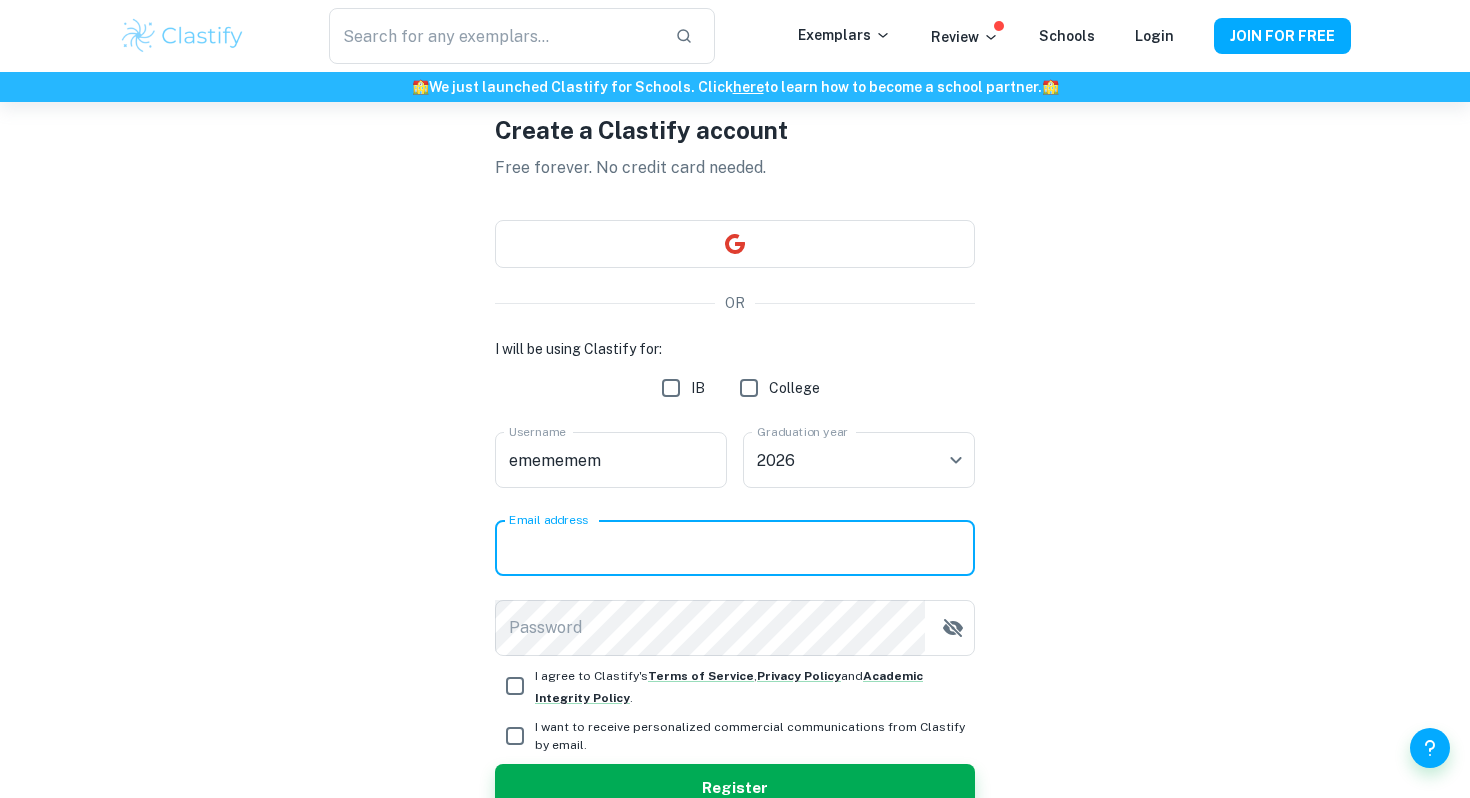 click on "Email address" at bounding box center [735, 548] 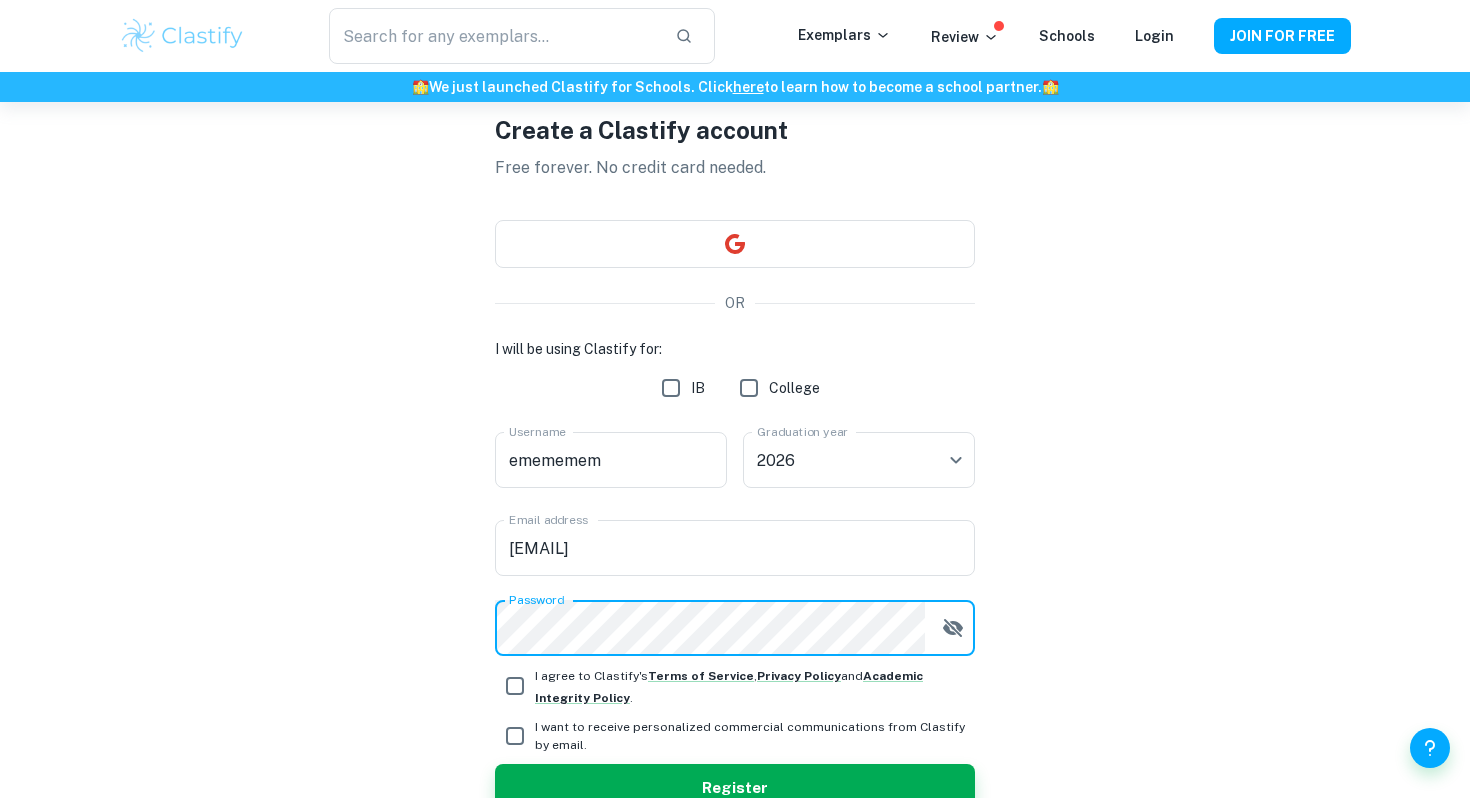 click on "I agree to Clastify's  Terms of Service ,  Privacy Policy  and  Academic Integrity Policy ." at bounding box center (515, 686) 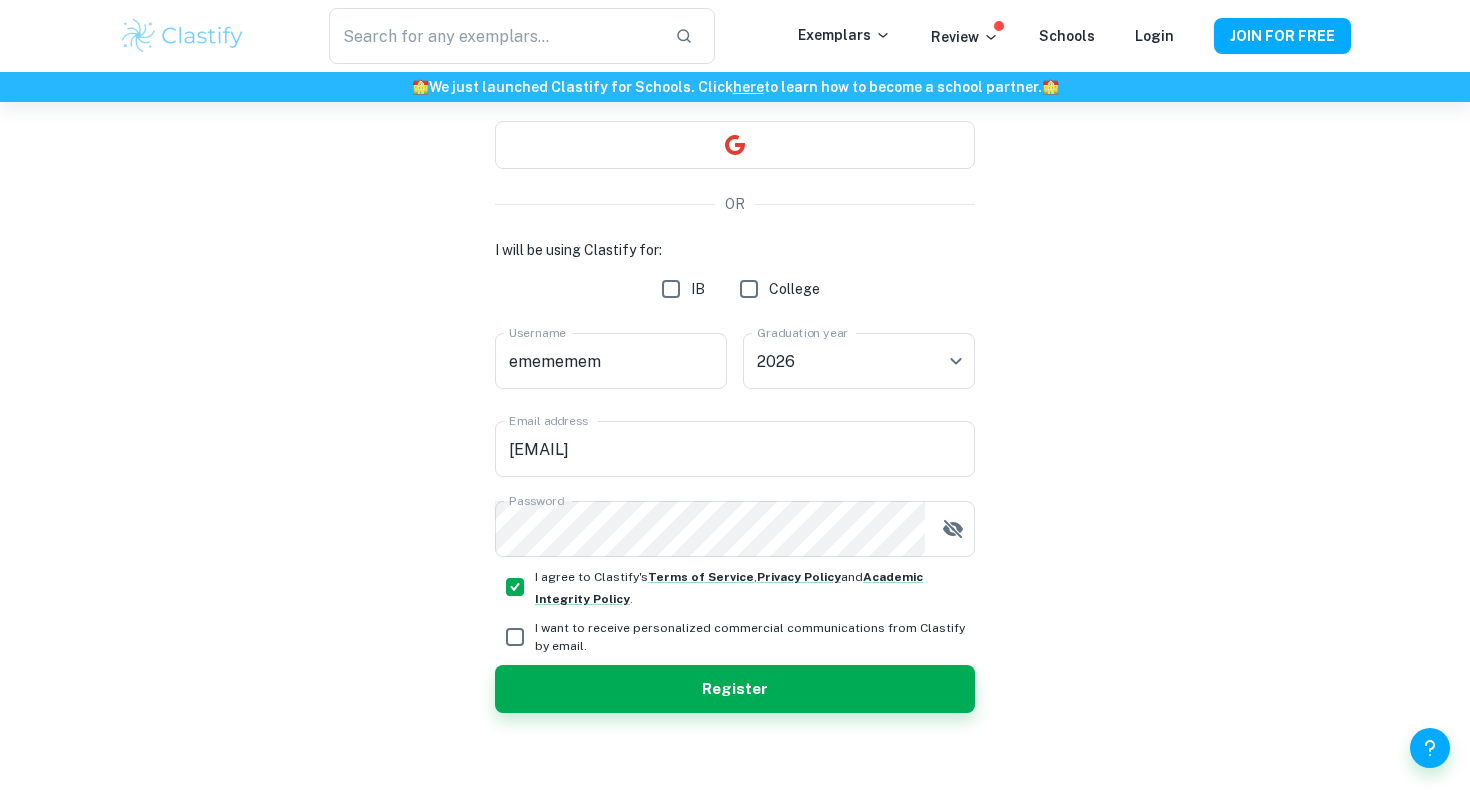scroll, scrollTop: 188, scrollLeft: 0, axis: vertical 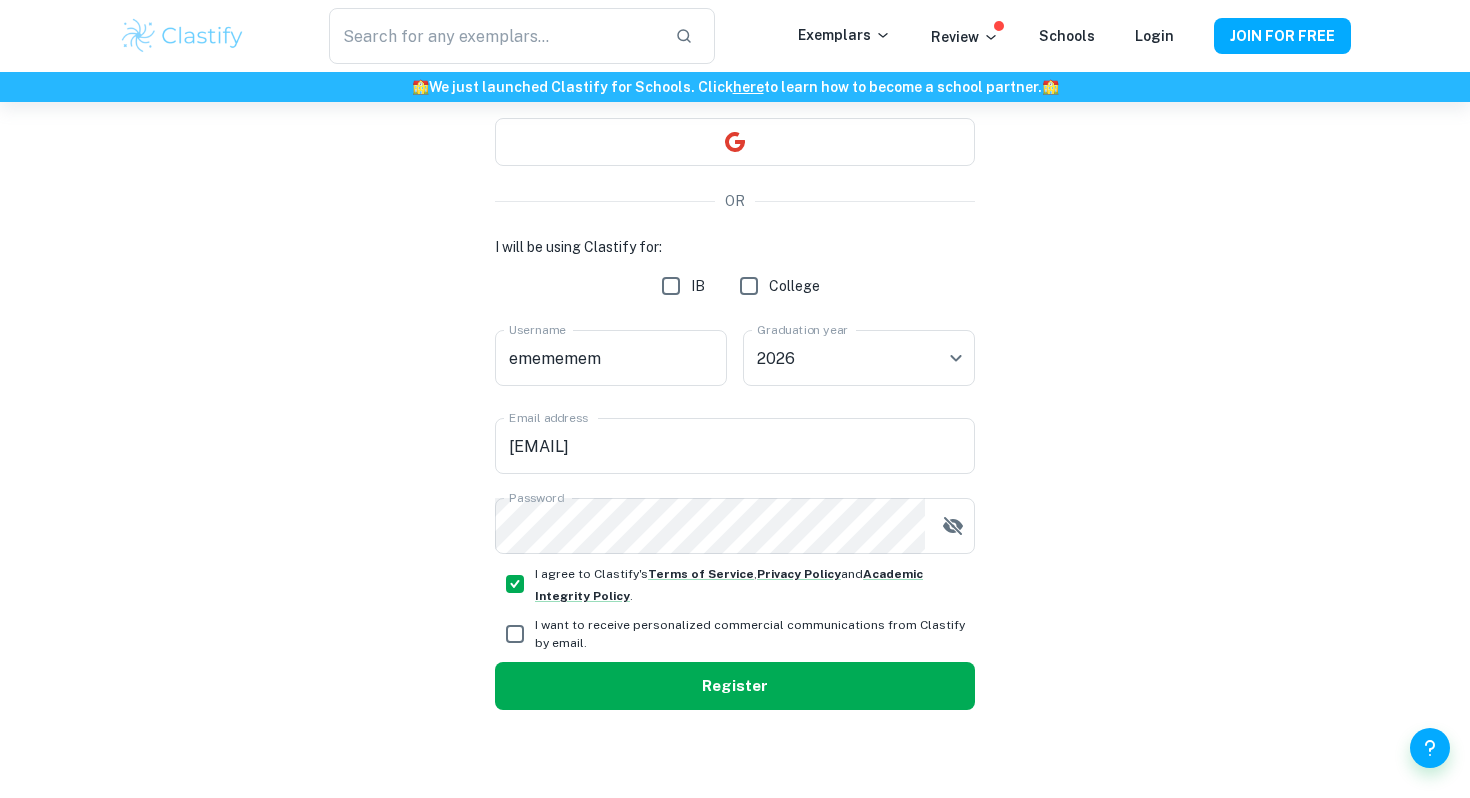 click on "Register" at bounding box center (735, 686) 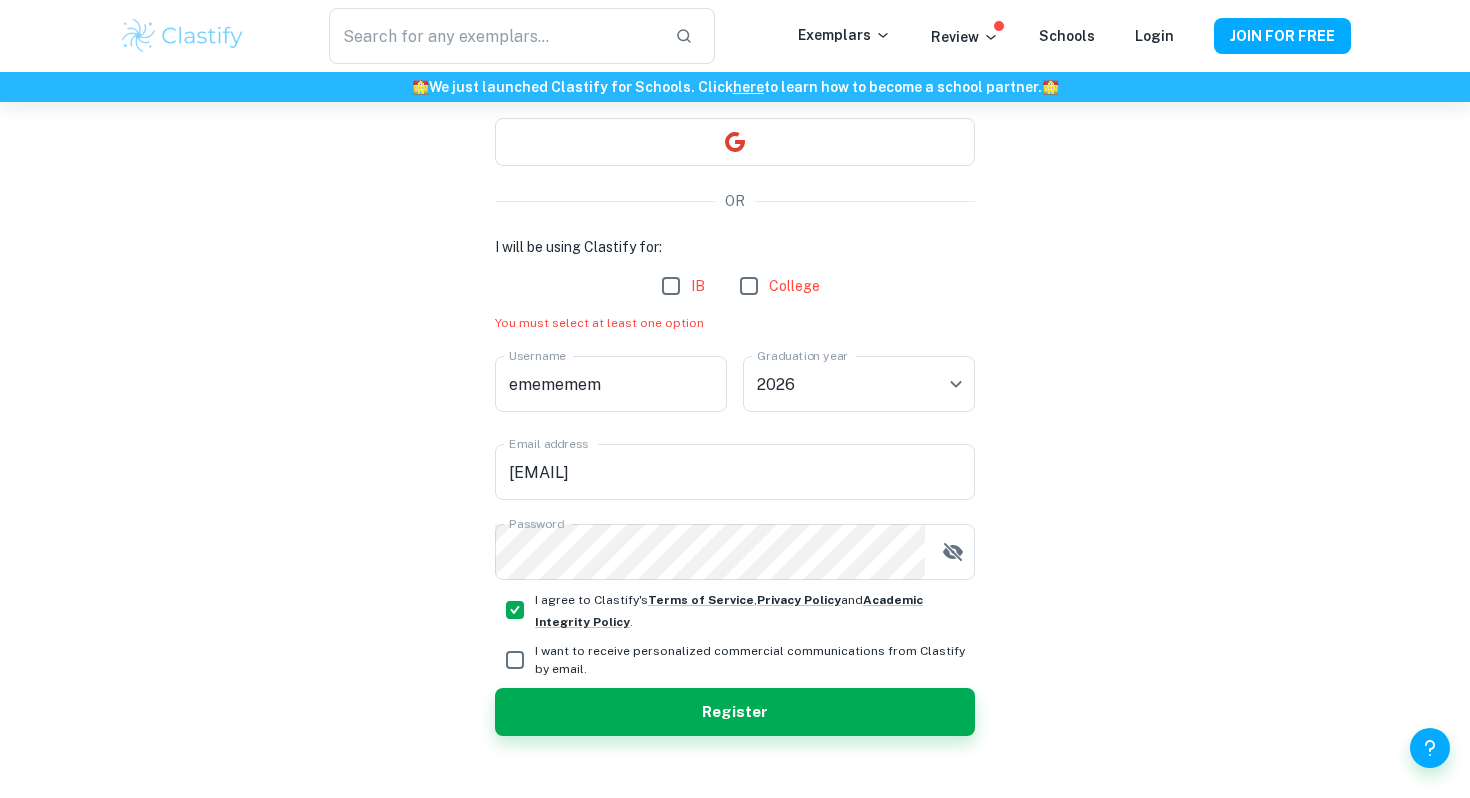click on "IB" at bounding box center (671, 286) 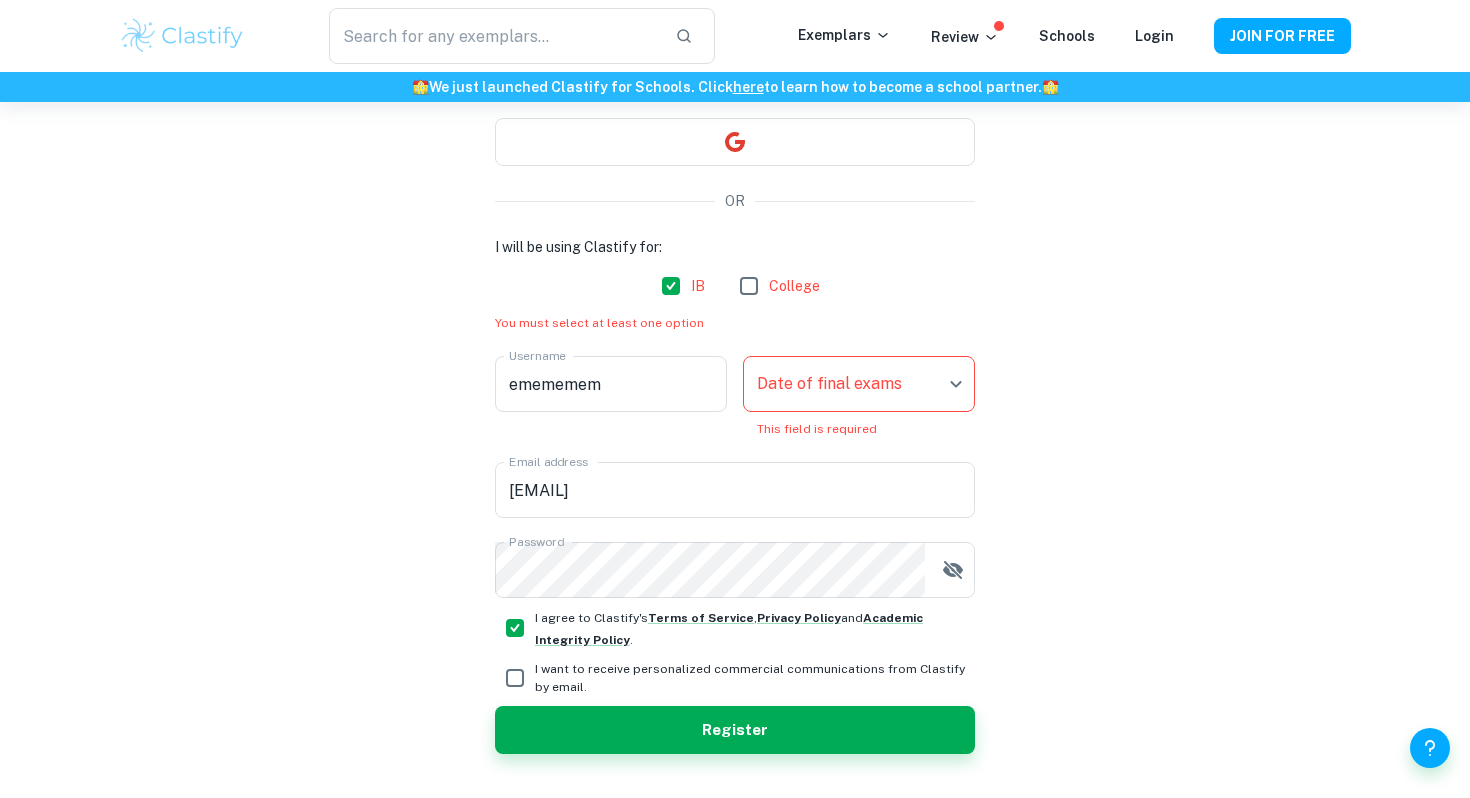 click on "We value your privacy We use cookies to enhance your browsing experience, serve personalised ads or content, and analyse our traffic. By clicking "Accept All", you consent to our use of cookies.   Cookie Policy Customise   Reject All   Accept All   Customise Consent Preferences   We use cookies to help you navigate efficiently and perform certain functions. You will find detailed information about all cookies under each consent category below. The cookies that are categorised as "Necessary" are stored on your browser as they are essential for enabling the basic functionalities of the site. ...  Show more For more information on how Google's third-party cookies operate and handle your data, see:   Google Privacy Policy Necessary Always Active Necessary cookies are required to enable the basic features of this site, such as providing secure log-in or adjusting your consent preferences. These cookies do not store any personally identifiable data. Functional Analytics Performance Advertisement Uncategorised" at bounding box center (735, 313) 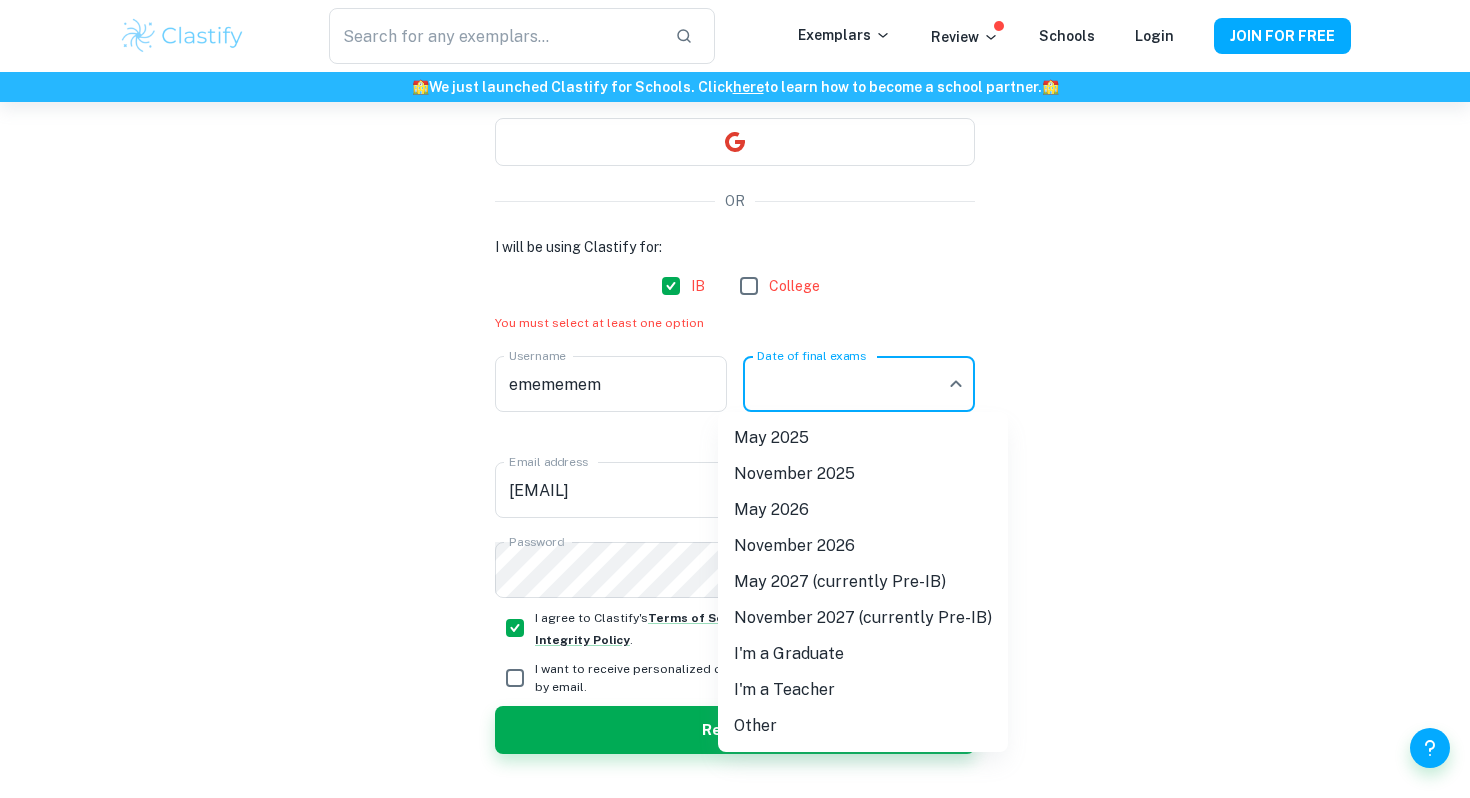 click on "May 2026" at bounding box center (863, 510) 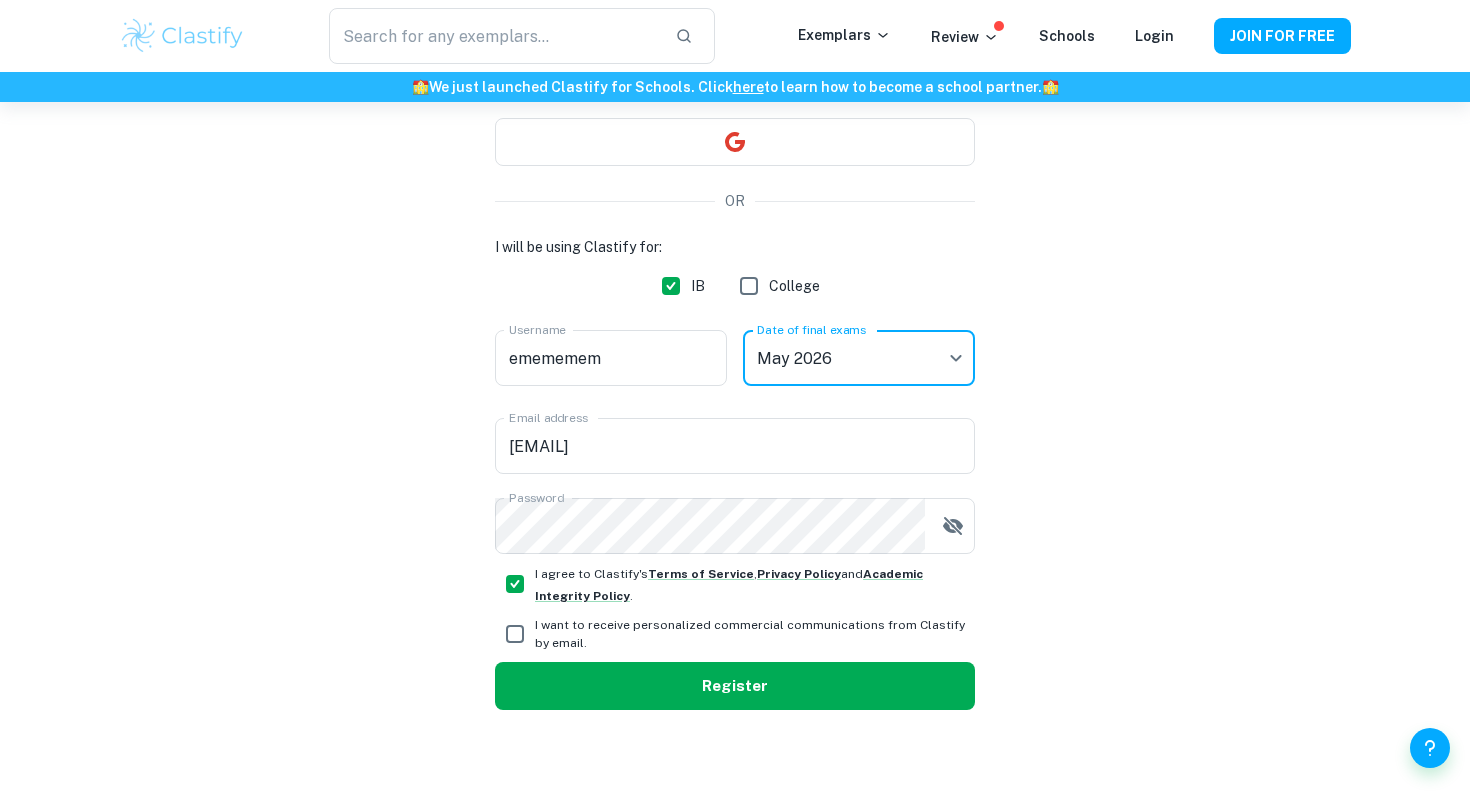 click on "Register" at bounding box center [735, 686] 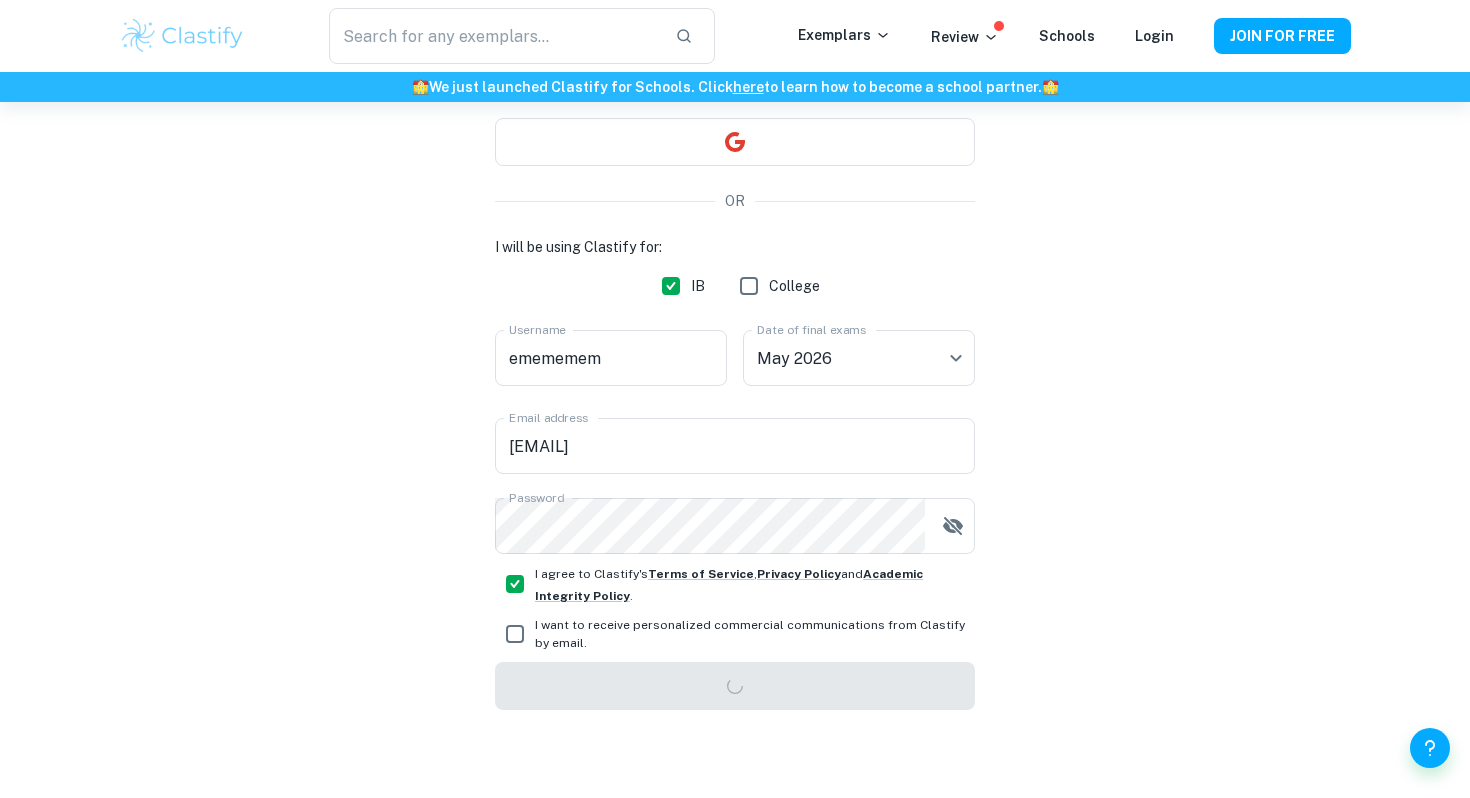 scroll, scrollTop: 102, scrollLeft: 0, axis: vertical 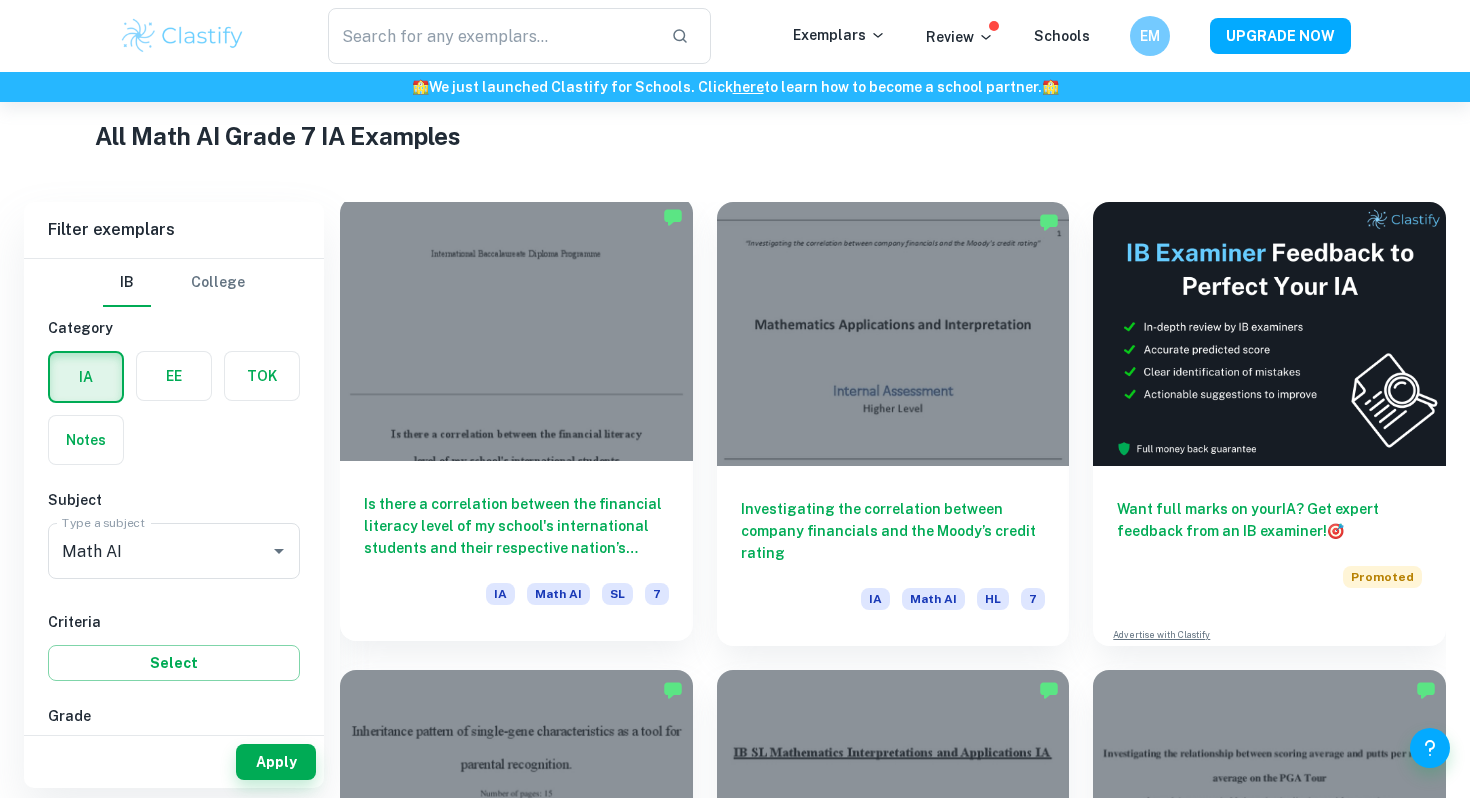click on "Is there a correlation between the financial literacy level of my school's international students and their respective nation’s Human Development Index?" at bounding box center [516, 526] 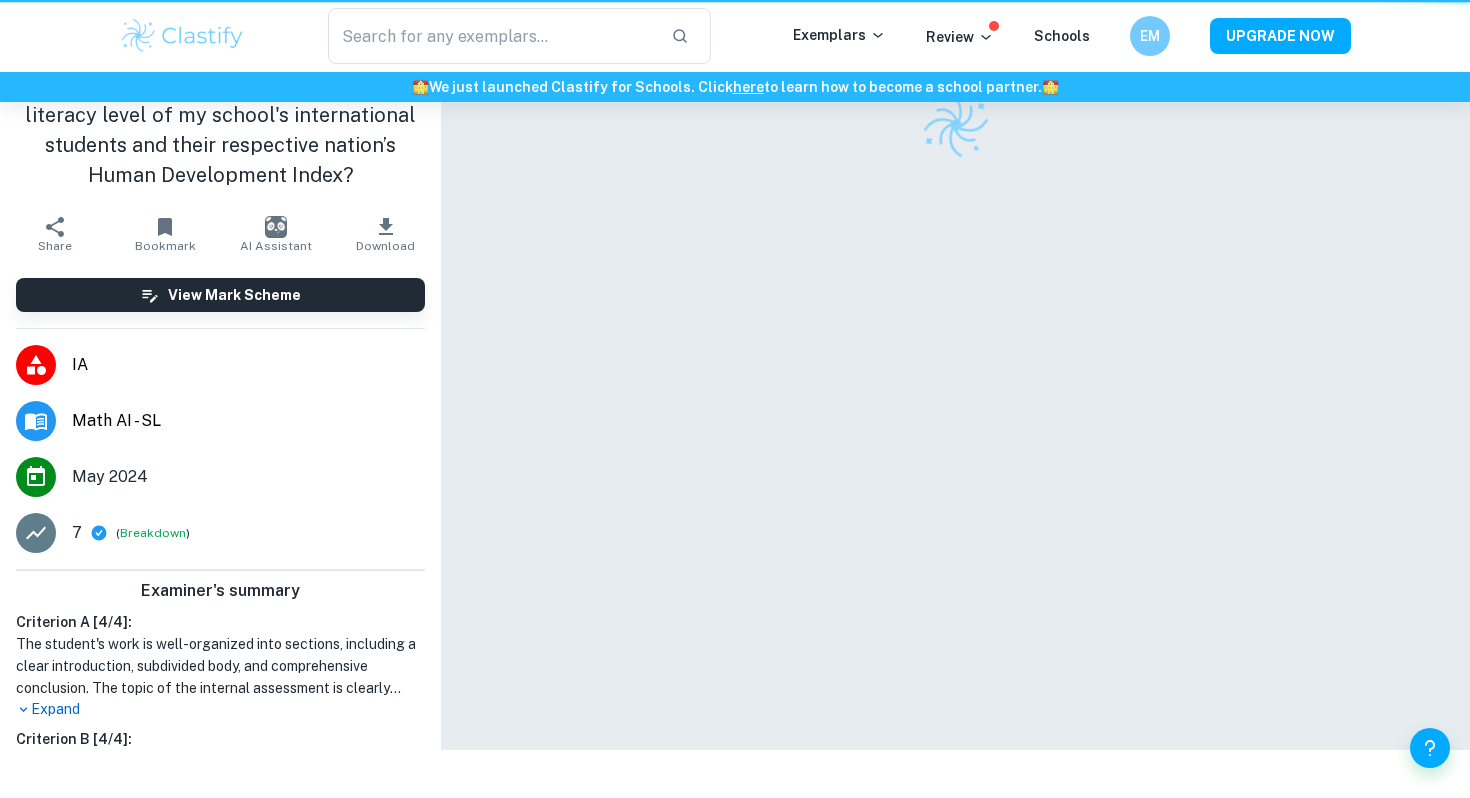 scroll, scrollTop: 0, scrollLeft: 0, axis: both 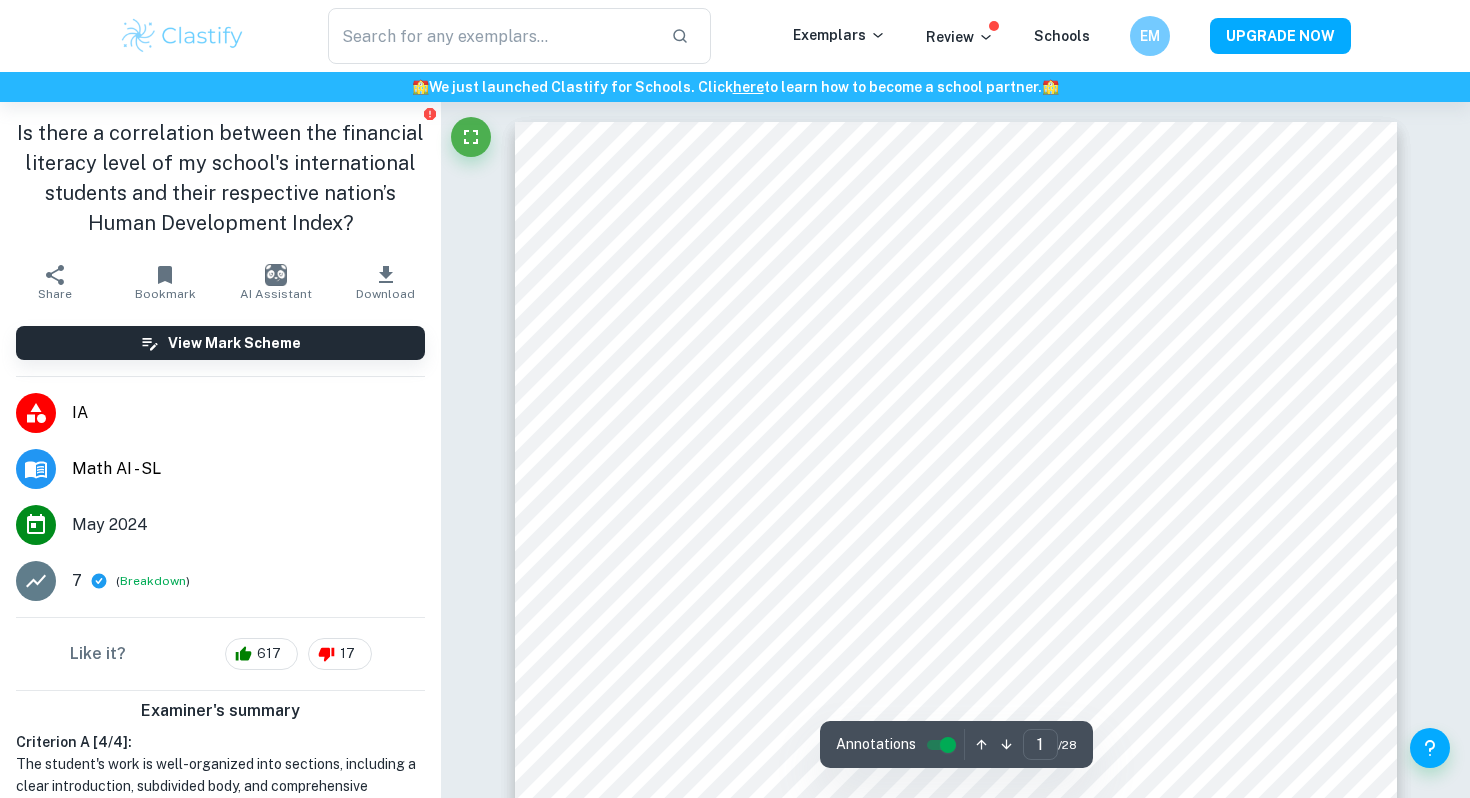 click 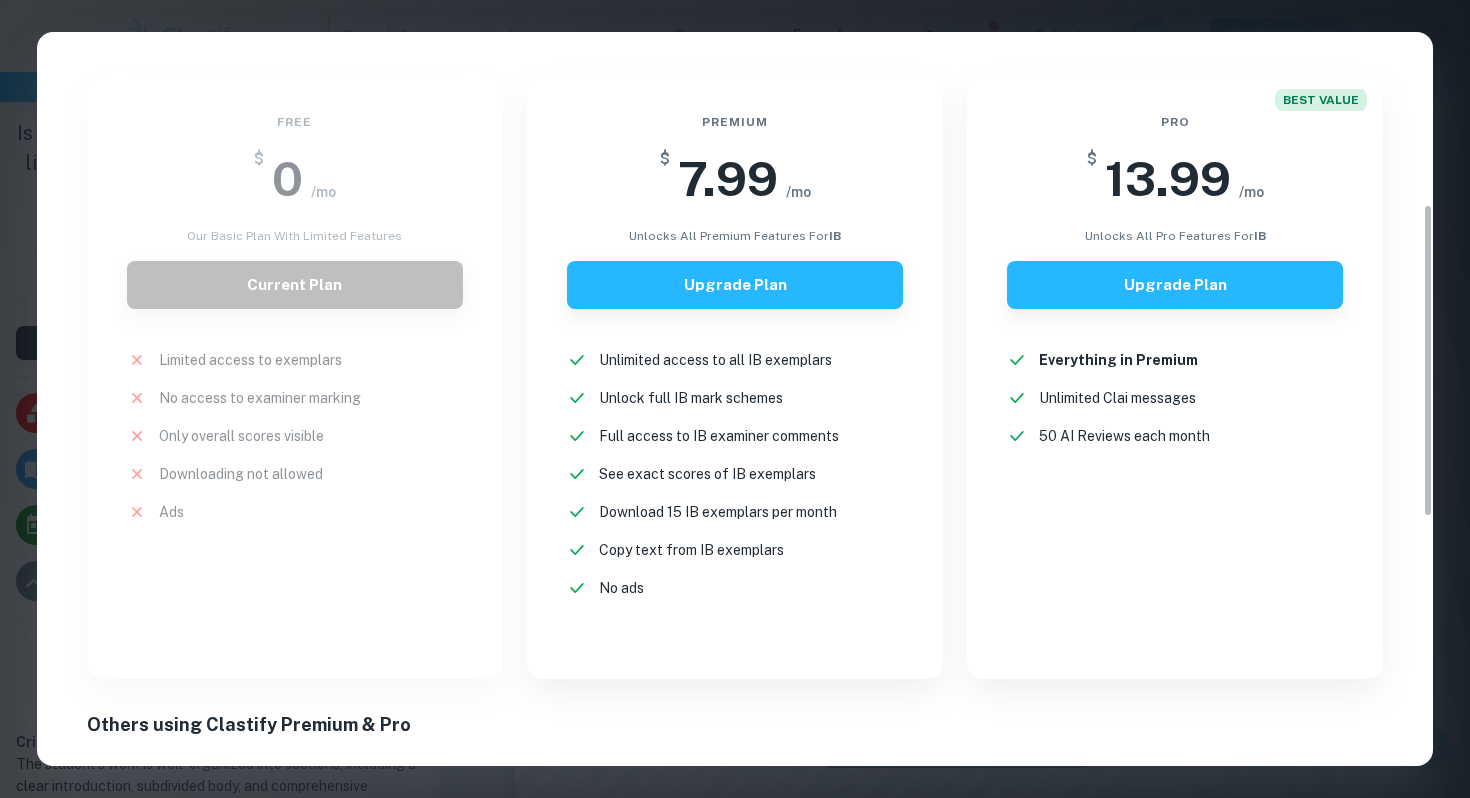 scroll, scrollTop: 405, scrollLeft: 0, axis: vertical 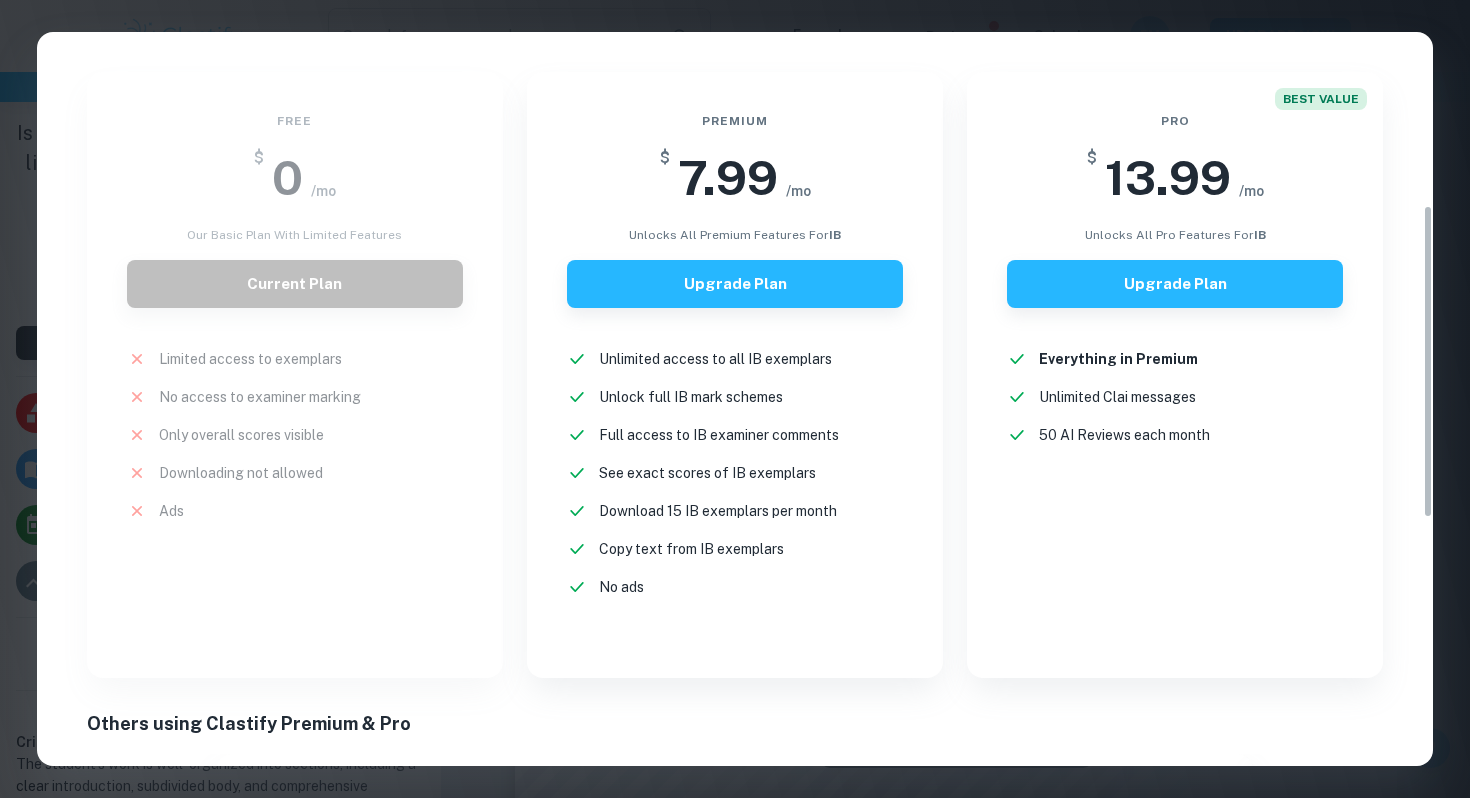 click on "Easily Ace Your IB Coursework & Crush College Essays with  Clastify Premium The quality of your education determines the success of your future. For a fraction of the cost of a tutor or prep course, you gain access to the same strategies and insights that have helped countless students ace their IB coursework and college applications. It's a small investment, with a potentially life-changing return. Moderated by ex-admission officers and official IB examiners with 10+ years of experience IB COLLEGE IB + COLLEGE Monthly Semi-Annual Annual Save  40% Free $ 0 /mo Our basic plan with limited features Current Plan Limited access to exemplars New! No access to examiner marking New! Only overall scores visible New! Downloading not allowed New! Ads New! Premium $ 7.99 /mo unlocks all premium features for  IB Upgrade Plan Unlimited access to all IB exemplars New! Unlock full IB mark schemes New! Full access to IB examiner comments New! See exact scores of IB exemplars New! Download 15 IB exemplars per month New! New!" at bounding box center (735, 399) 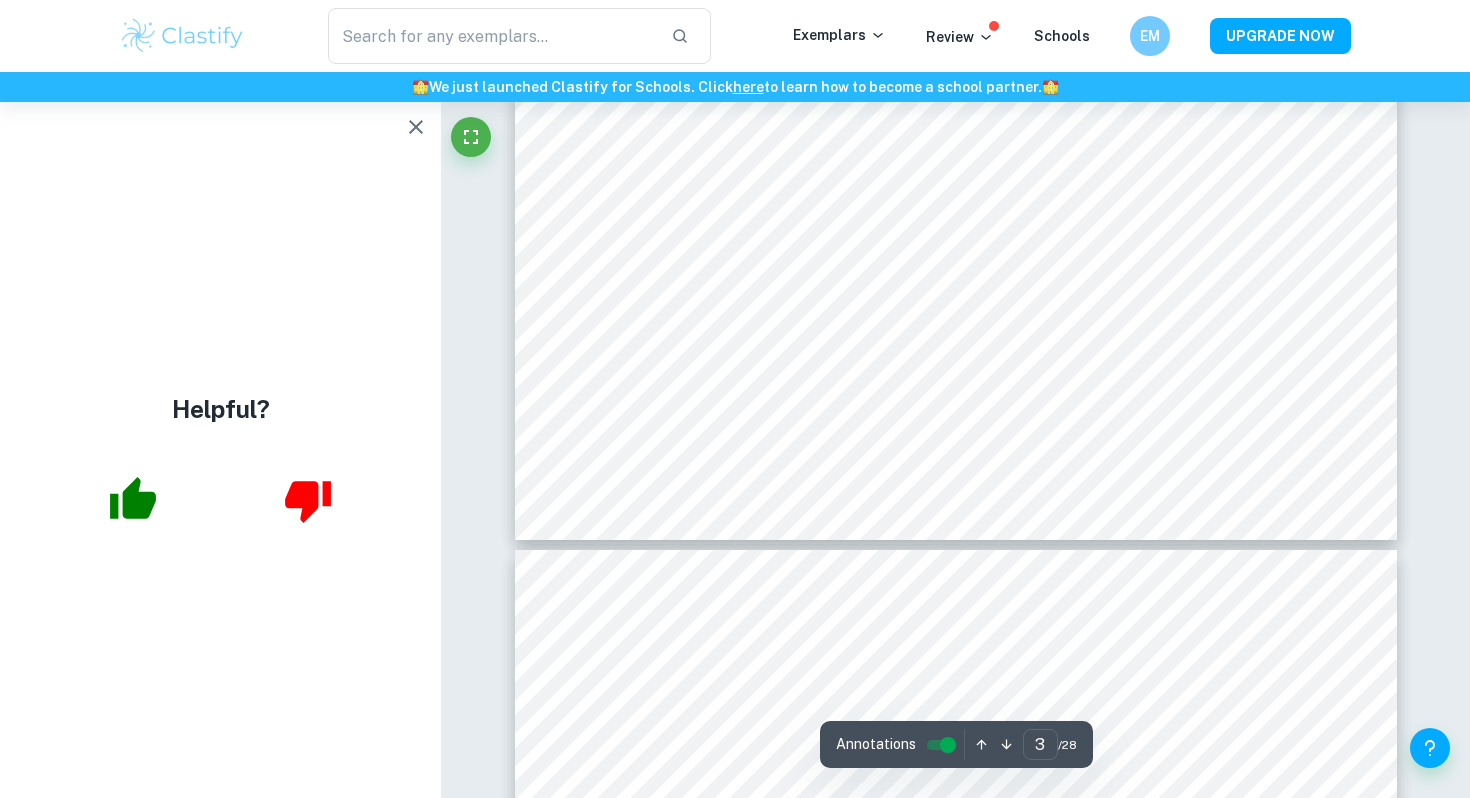 scroll, scrollTop: 3314, scrollLeft: 0, axis: vertical 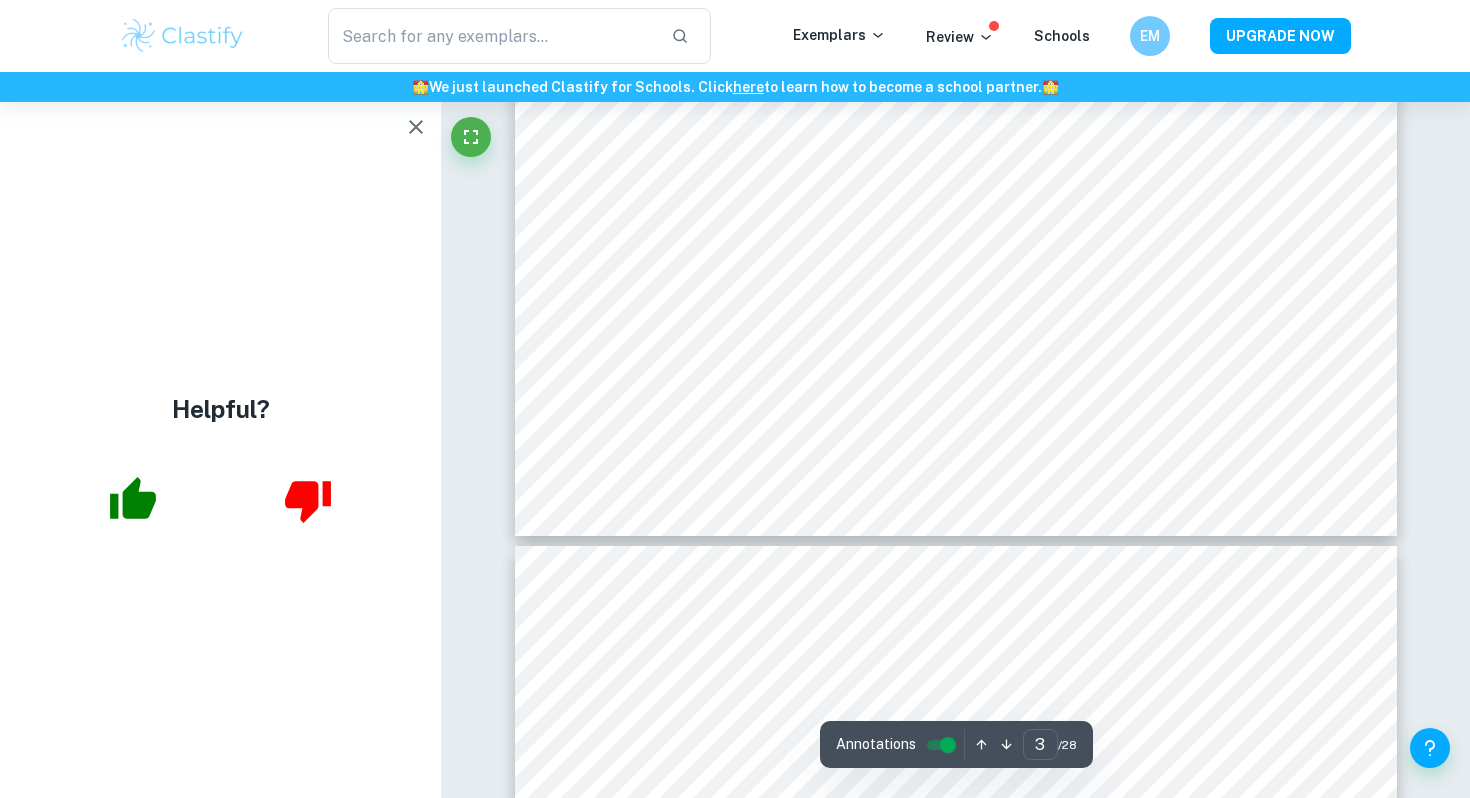 click 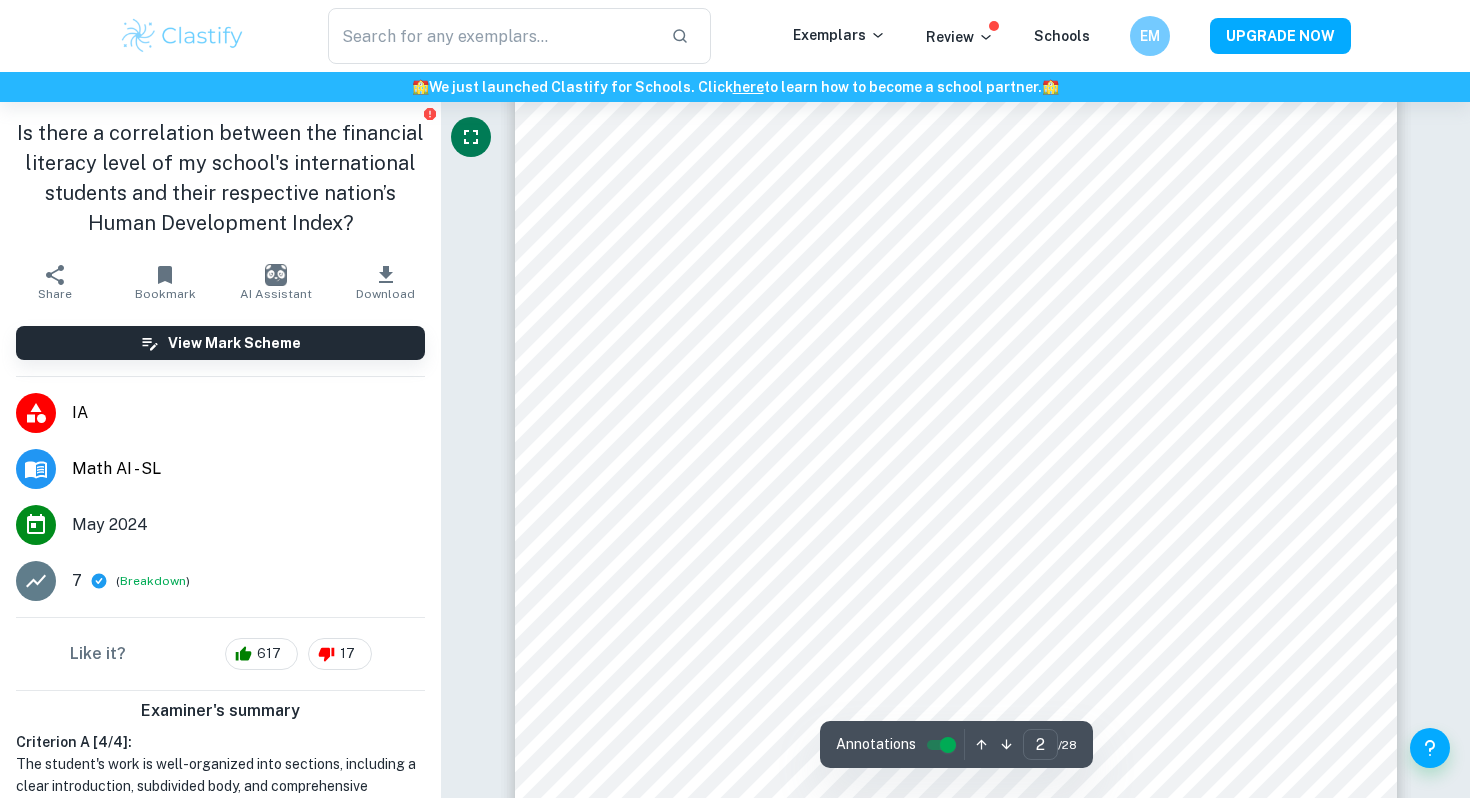scroll, scrollTop: 1437, scrollLeft: 0, axis: vertical 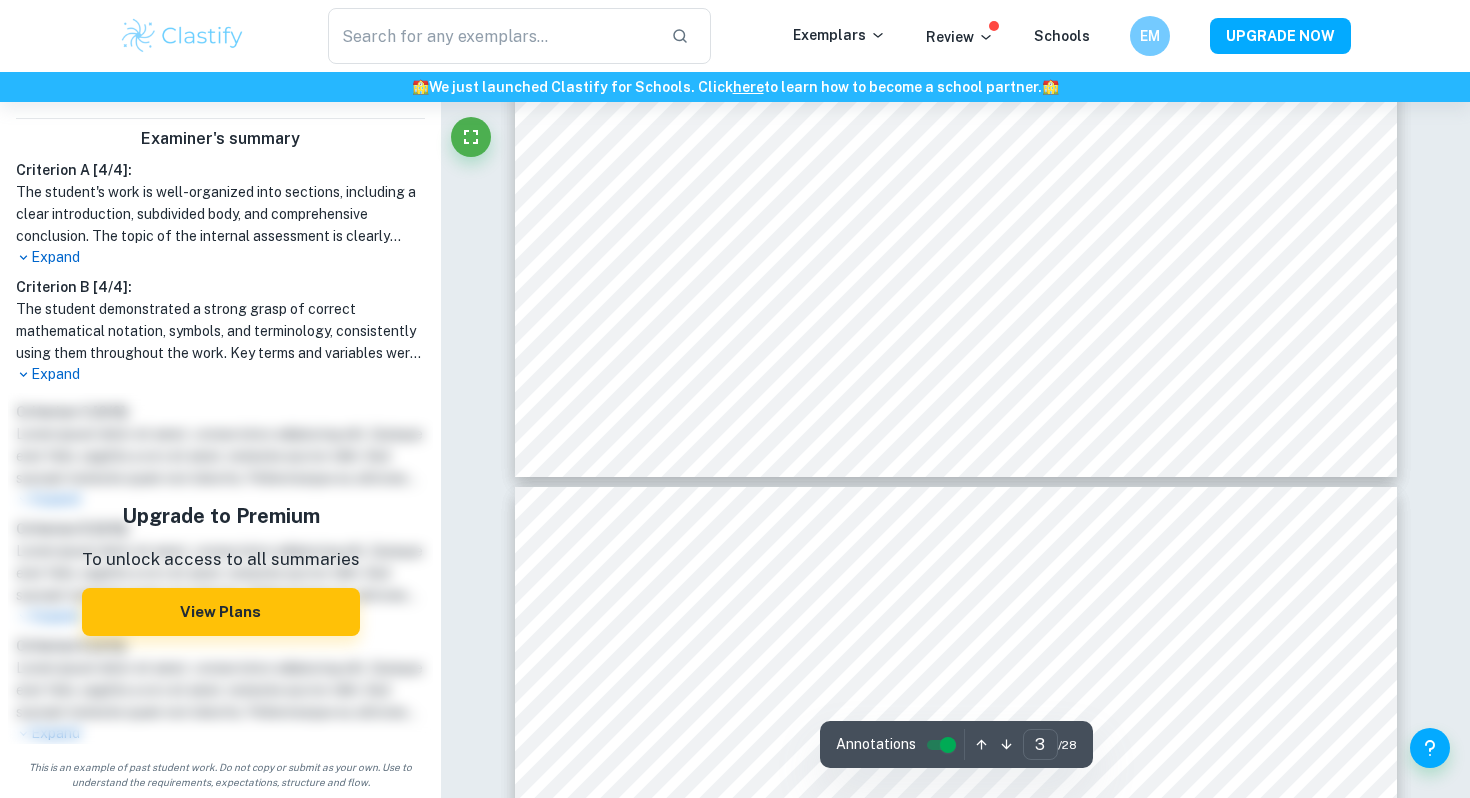 type on "4" 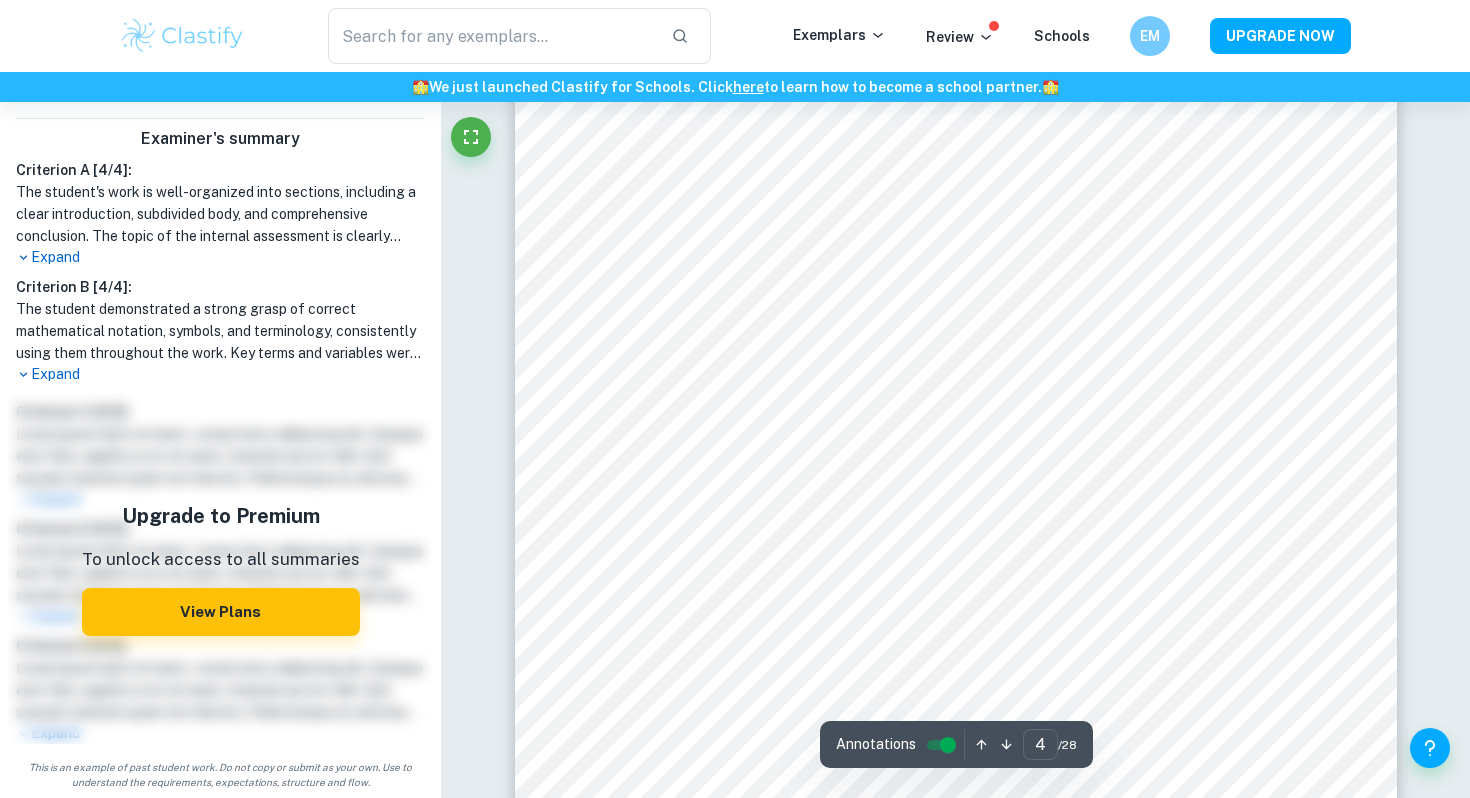 scroll, scrollTop: 3833, scrollLeft: 0, axis: vertical 